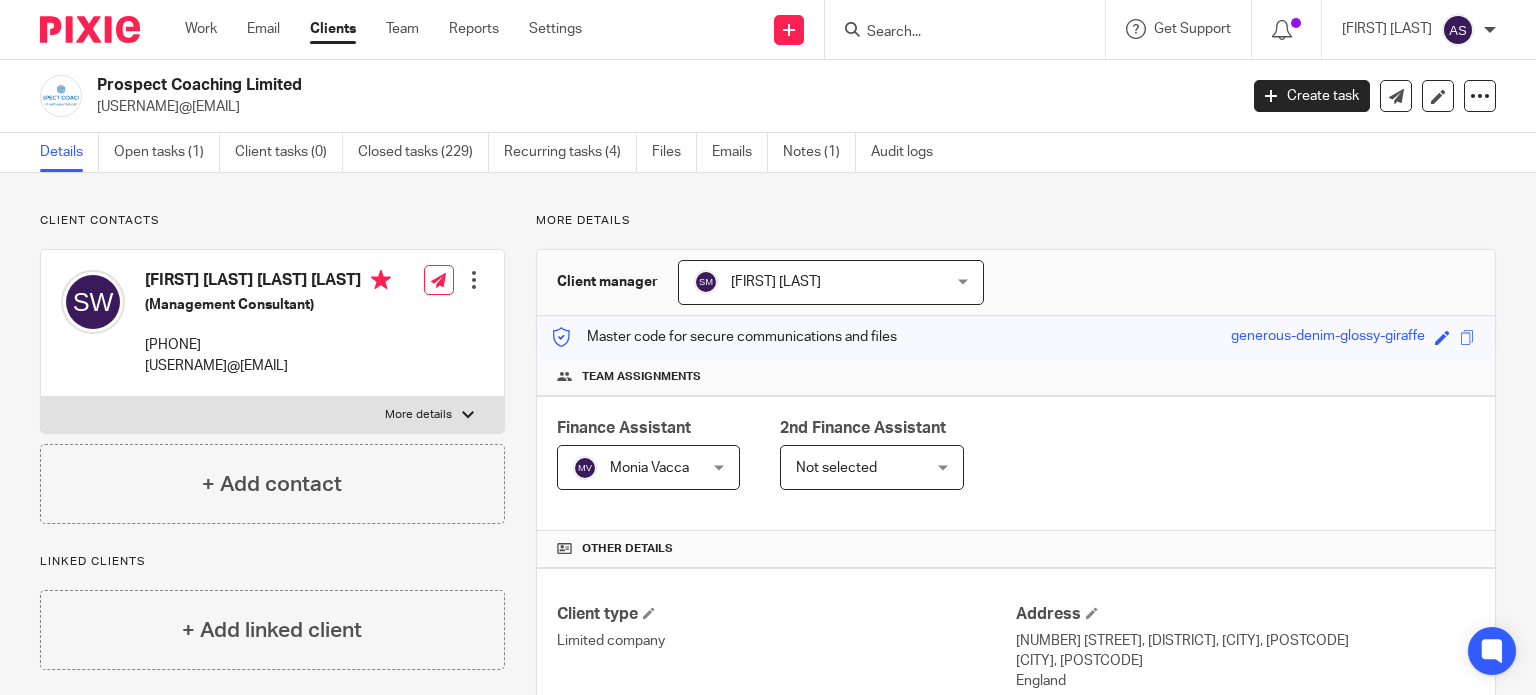 scroll, scrollTop: 0, scrollLeft: 0, axis: both 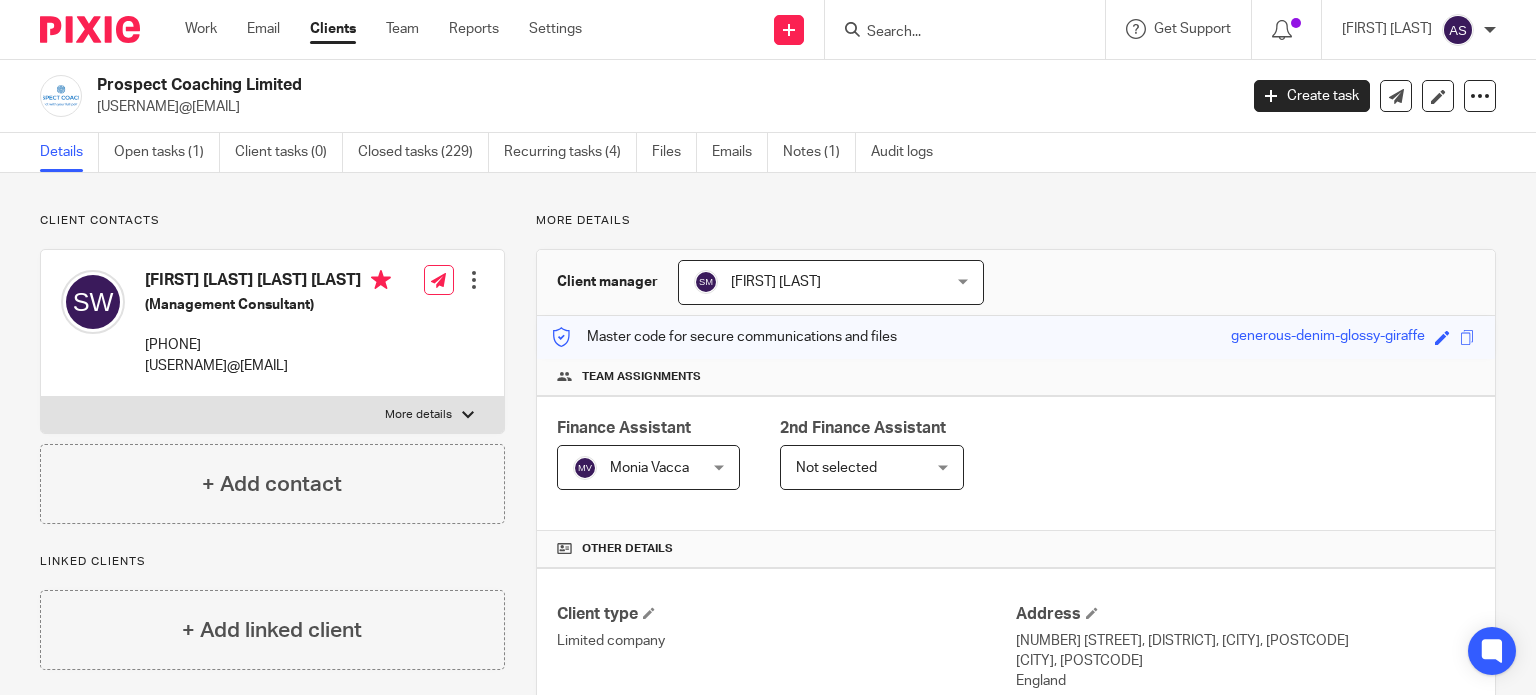 click at bounding box center [955, 33] 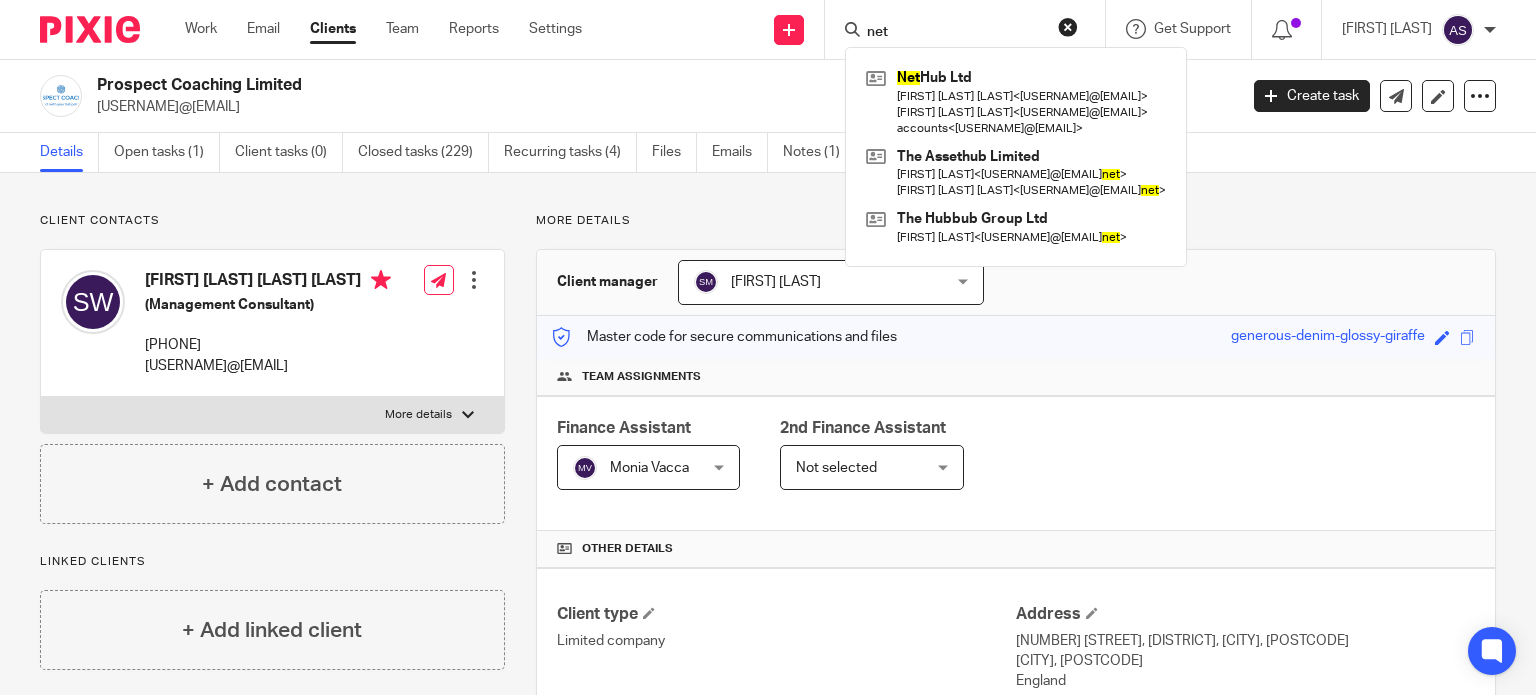 click on "net" at bounding box center (955, 33) 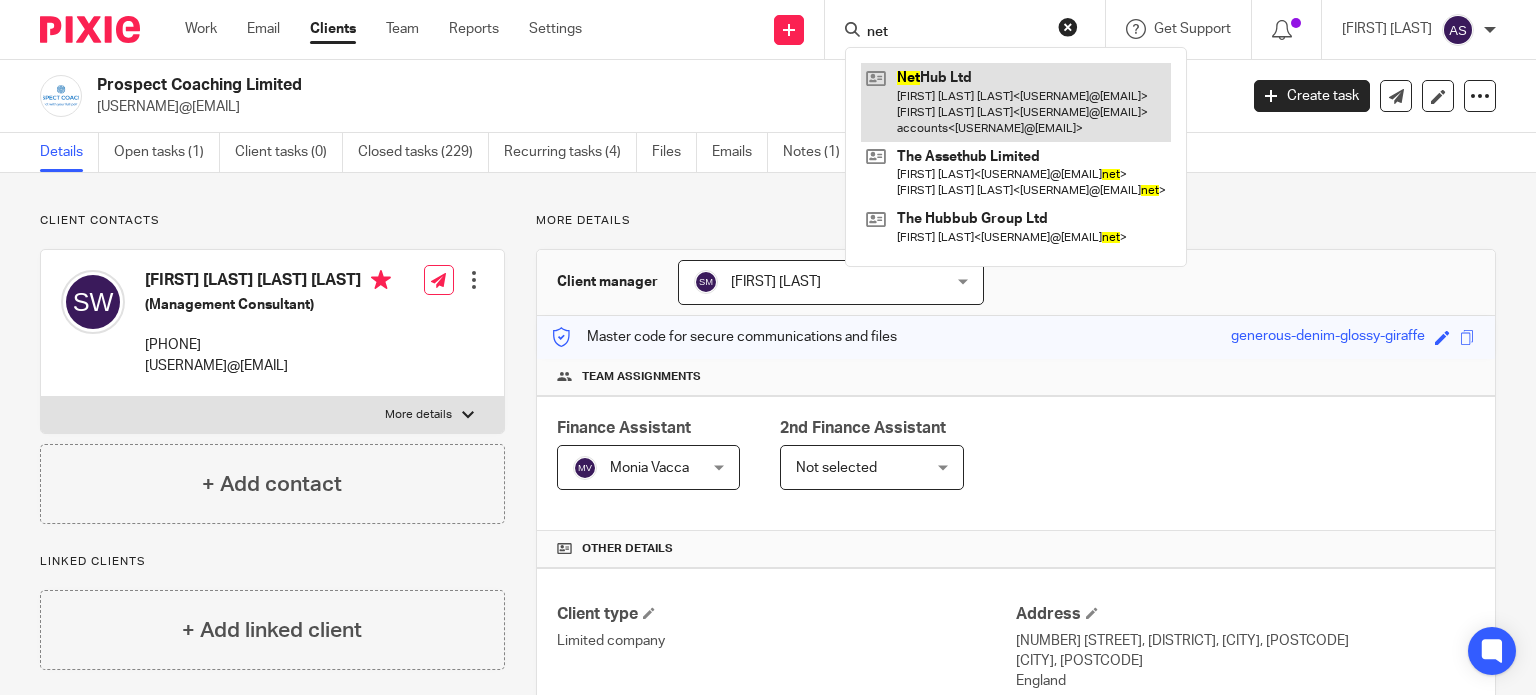 type on "net" 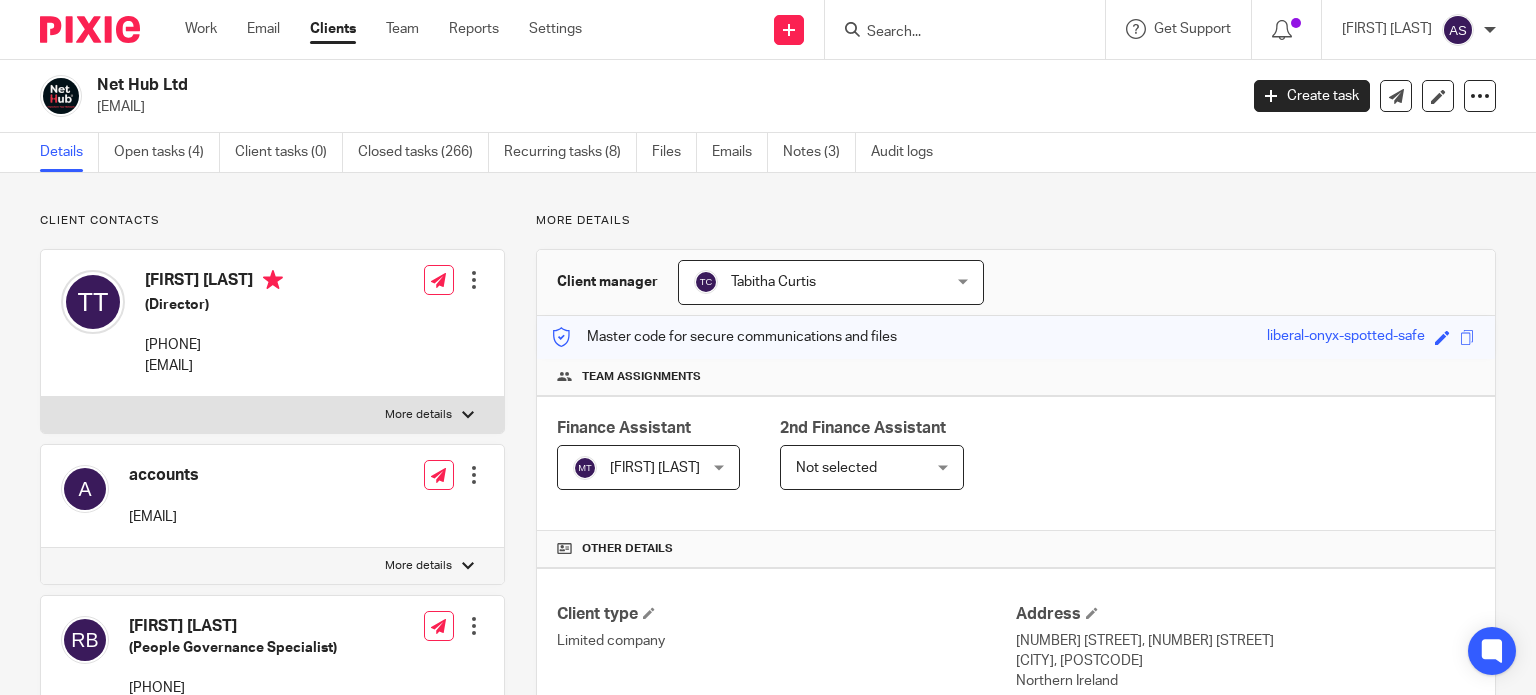 scroll, scrollTop: 0, scrollLeft: 0, axis: both 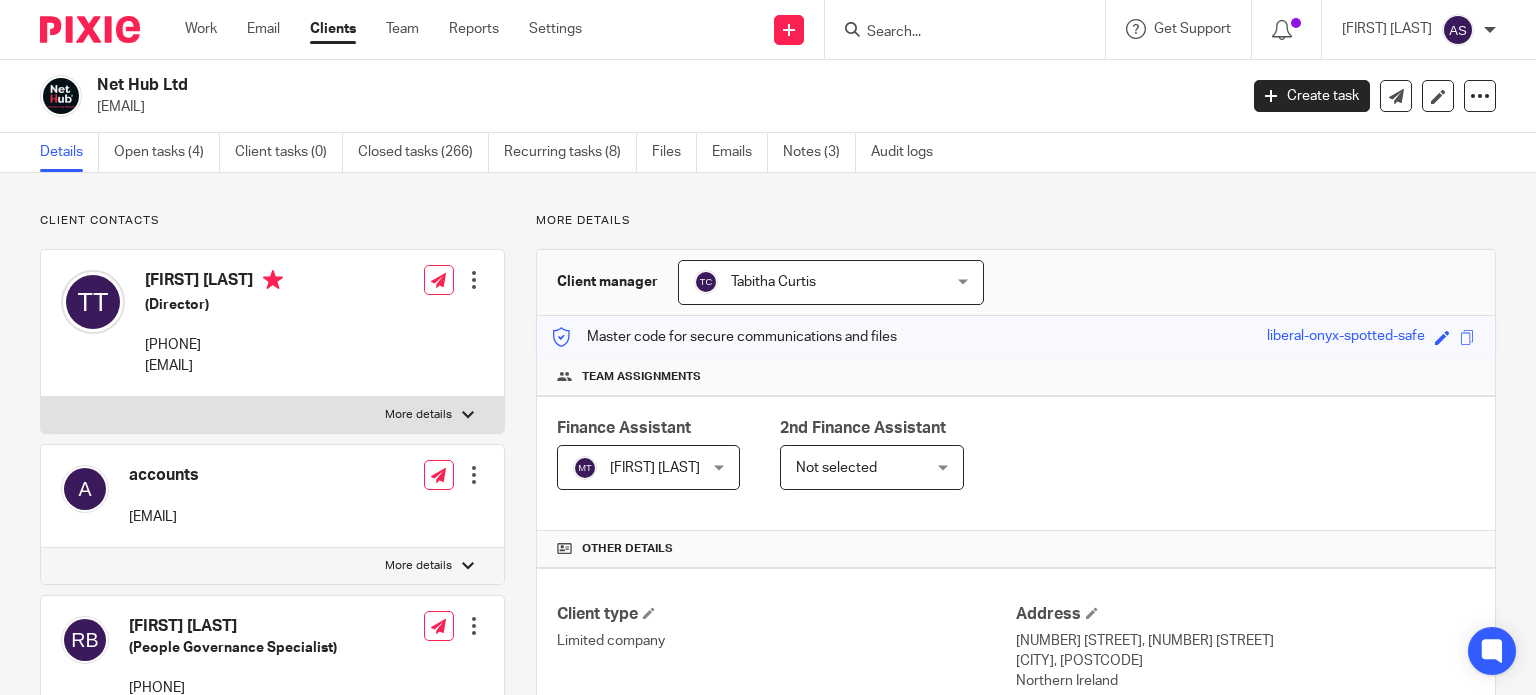 click on "Net Hub Ltd
tim@mynethub.com
Create task
Update from Companies House
Export data
Merge
Archive client
Delete client" at bounding box center [768, 96] 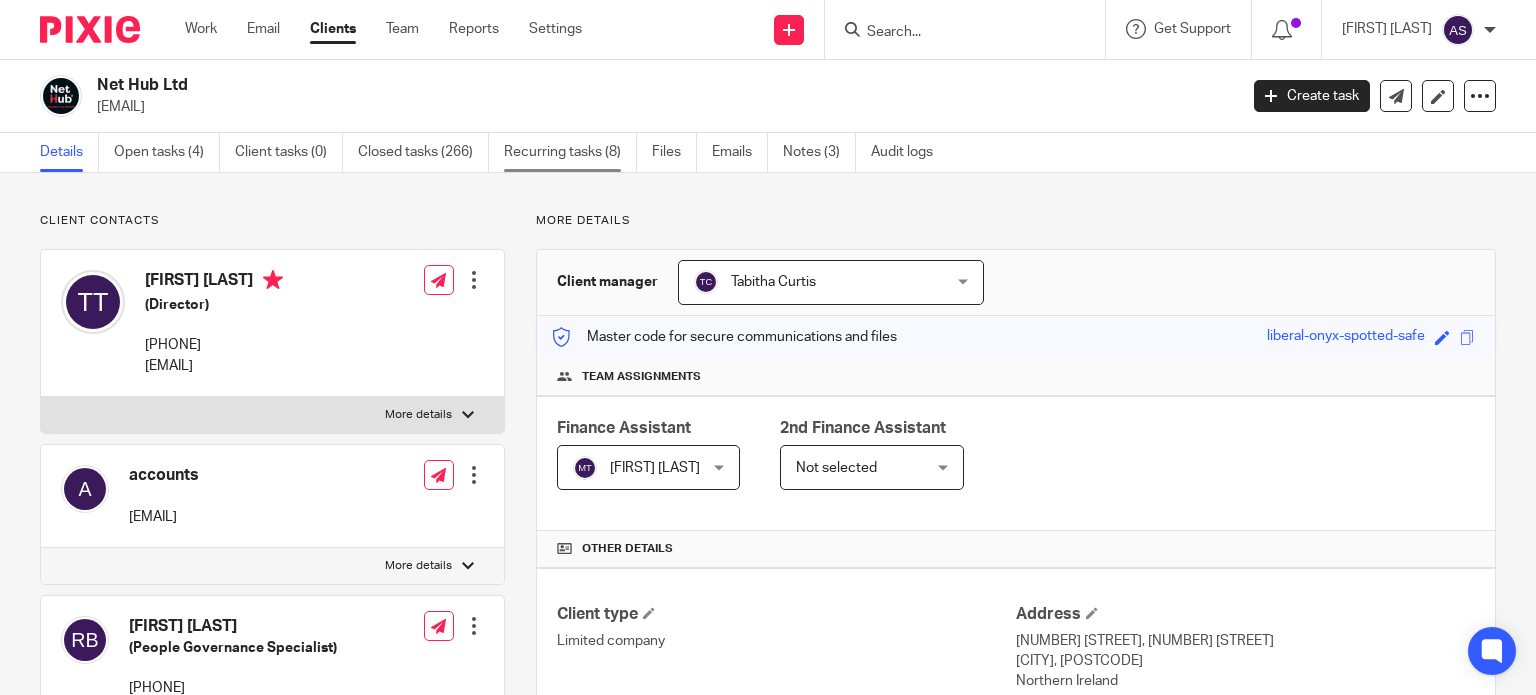 click on "Recurring tasks (8)" at bounding box center [570, 152] 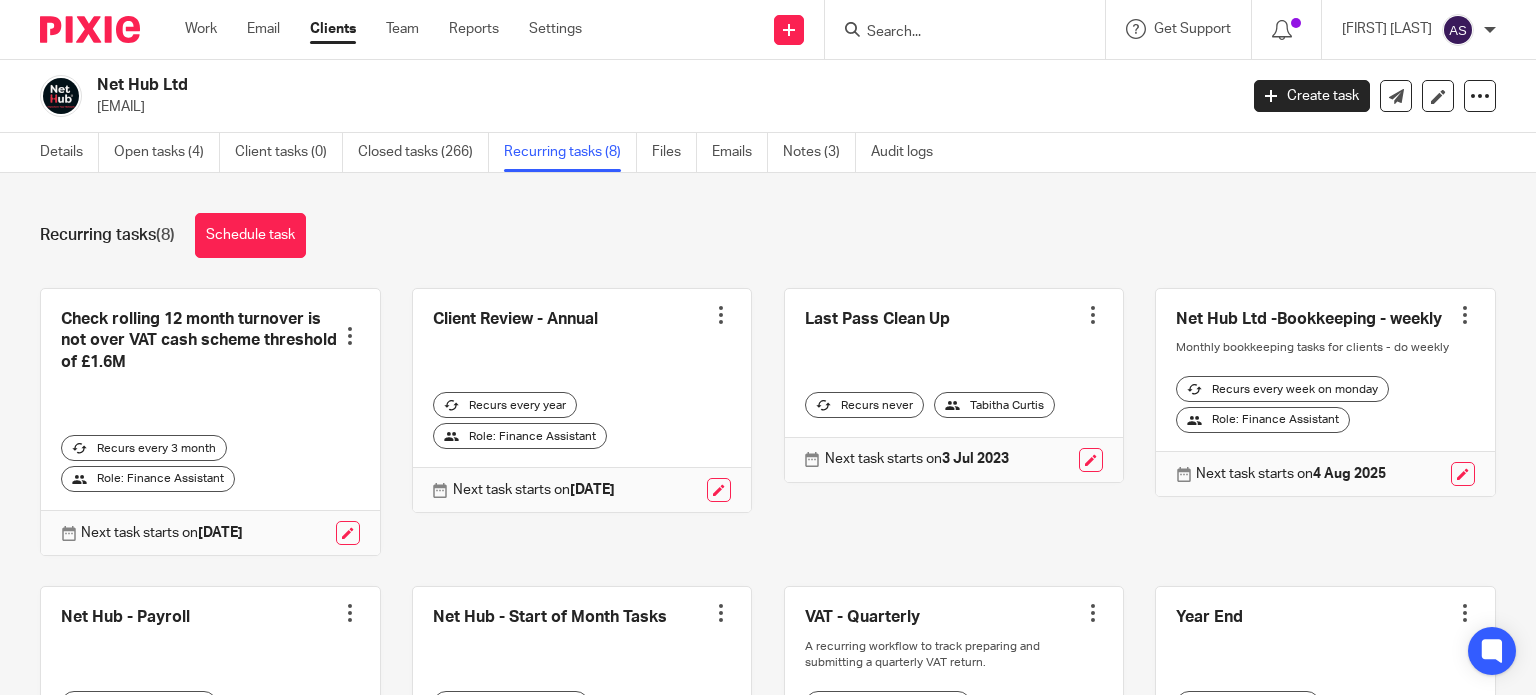 scroll, scrollTop: 0, scrollLeft: 0, axis: both 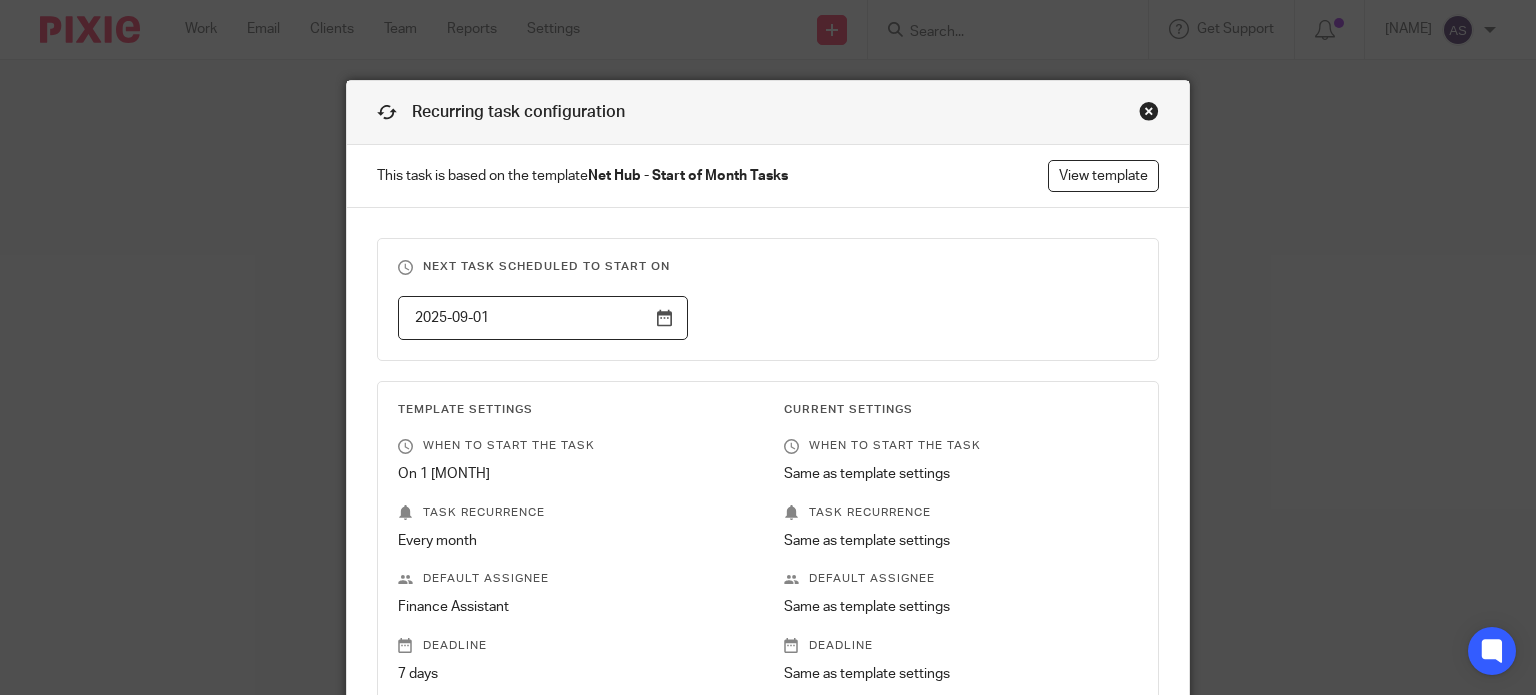 click on "View template" at bounding box center [1103, 176] 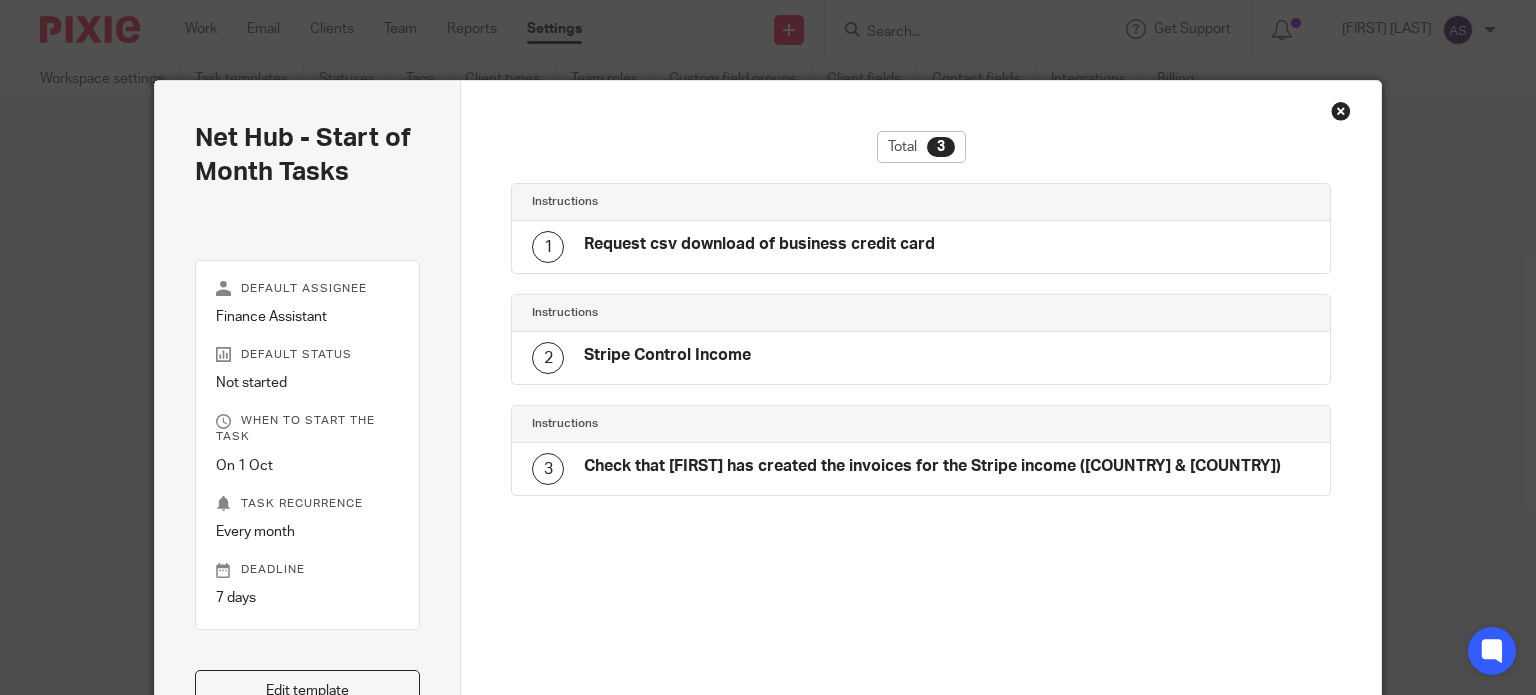 scroll, scrollTop: 0, scrollLeft: 0, axis: both 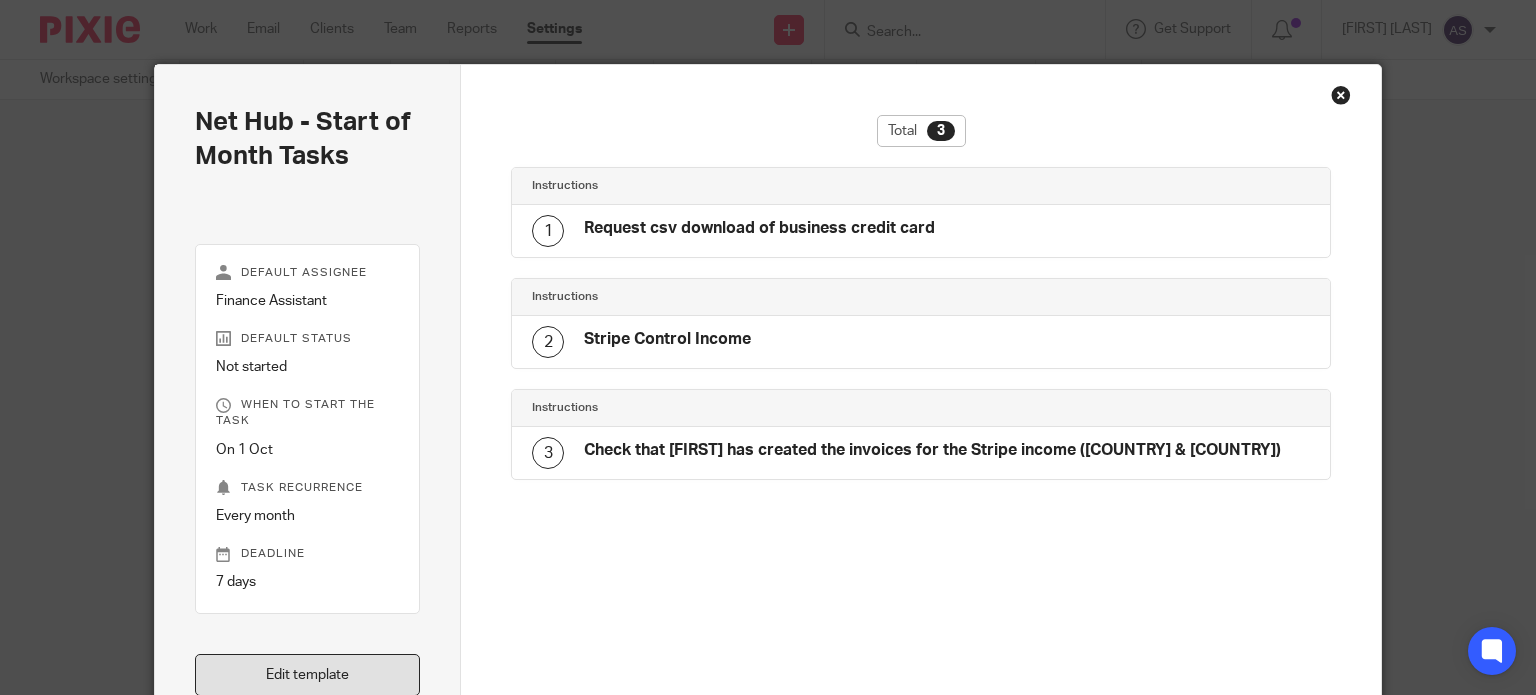 click on "Edit template" at bounding box center (308, 675) 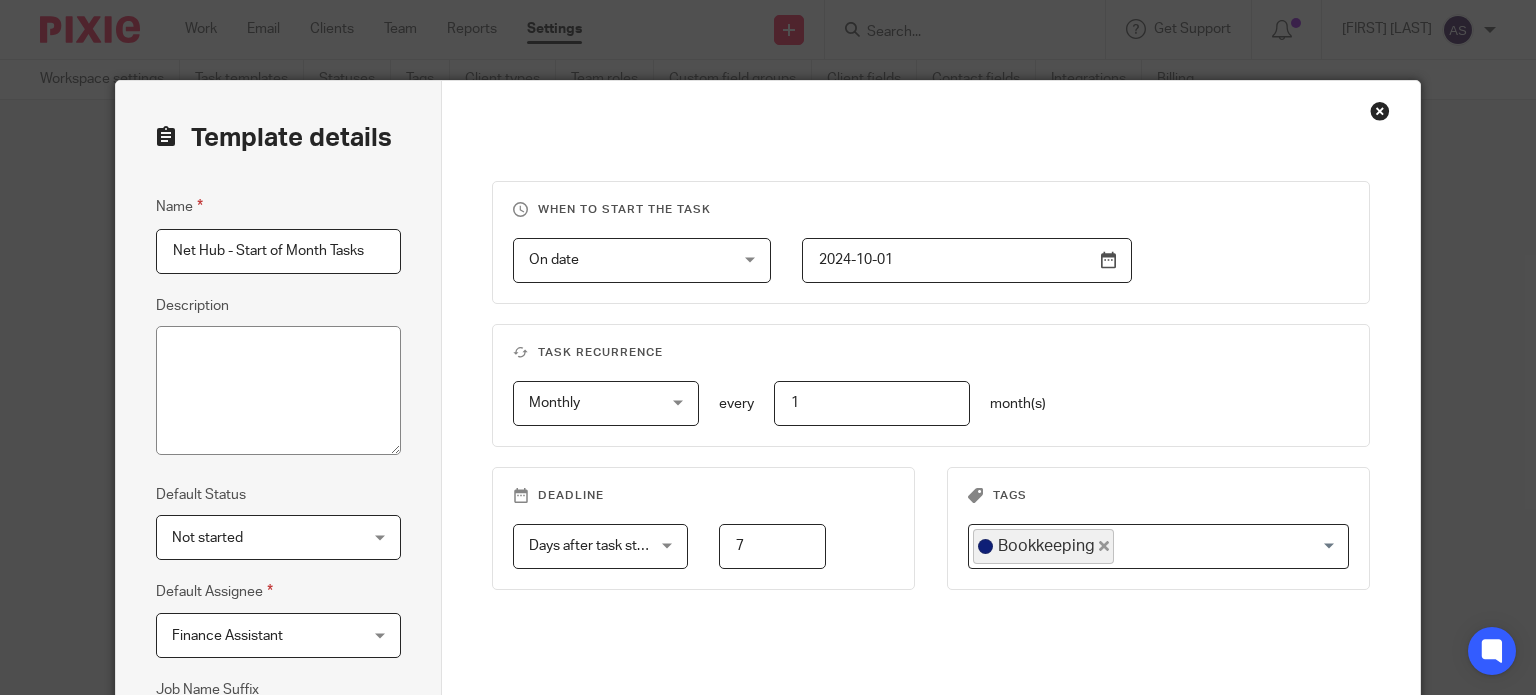 scroll, scrollTop: 0, scrollLeft: 0, axis: both 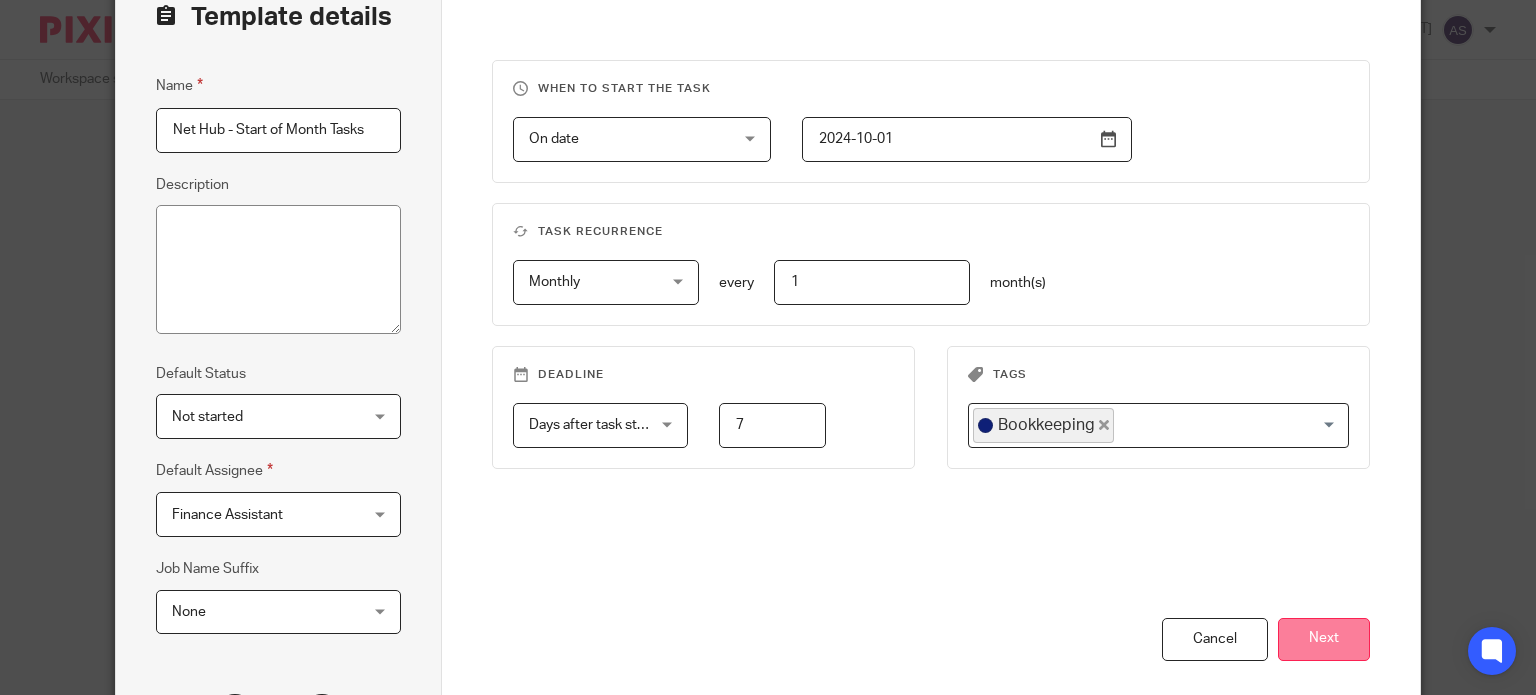 click on "Next" at bounding box center (1324, 639) 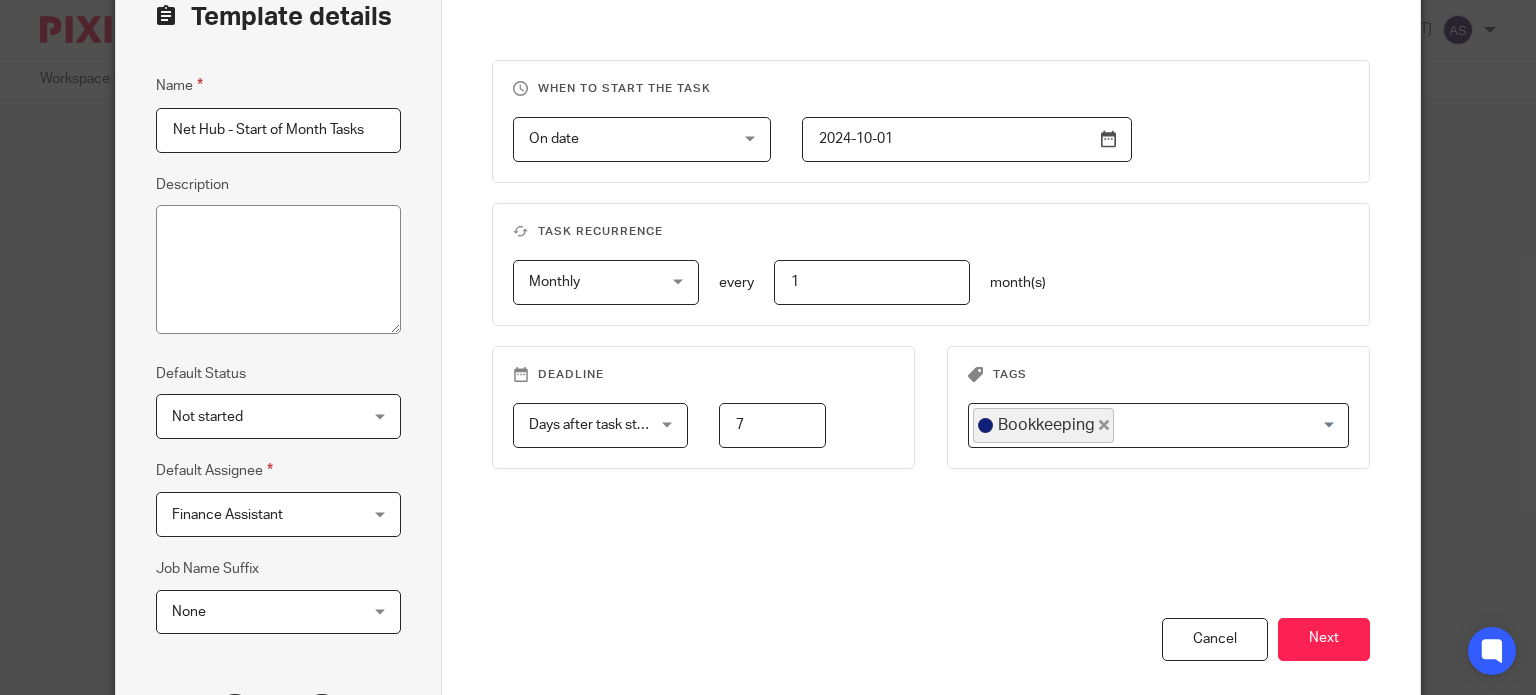 scroll, scrollTop: 107, scrollLeft: 0, axis: vertical 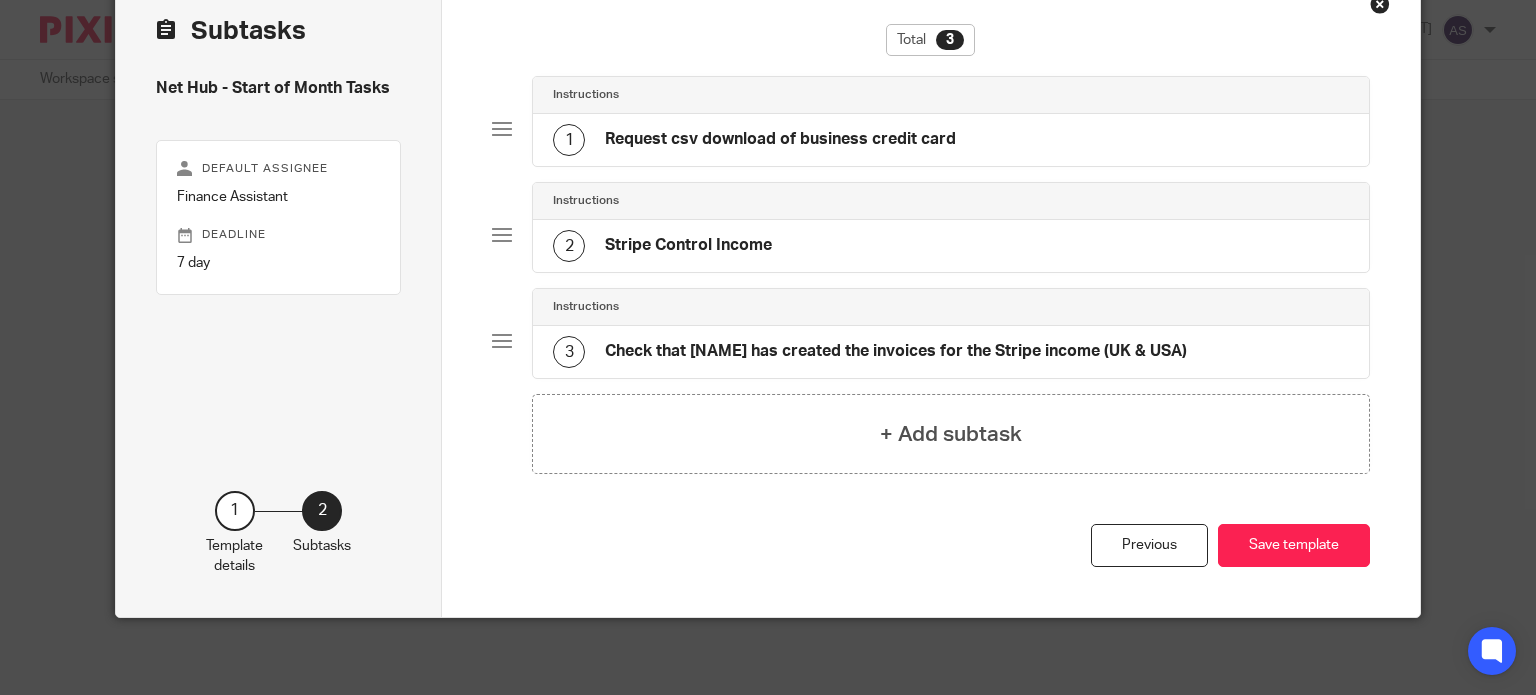 click on "3
Check that Rebecca has created the invoices for the Stripe income (UK & USA)" 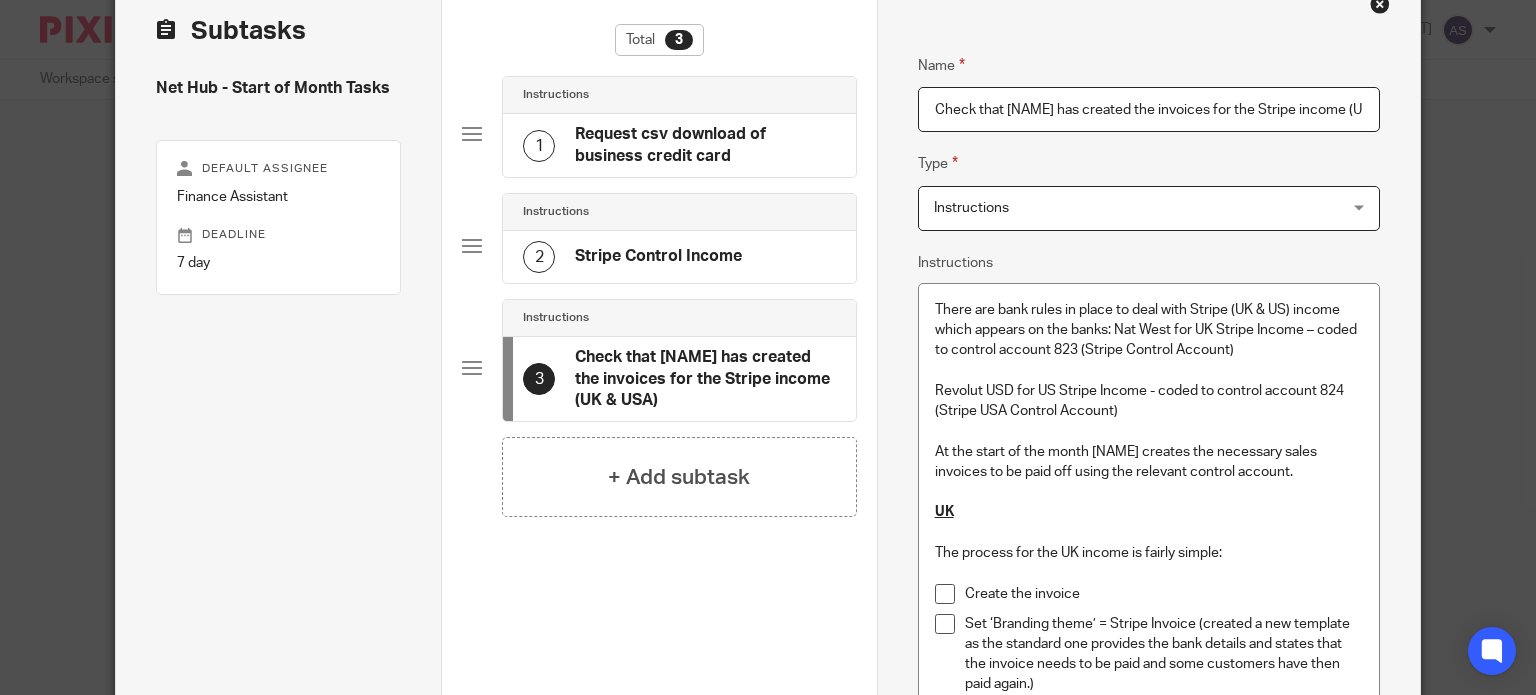 scroll, scrollTop: 0, scrollLeft: 61, axis: horizontal 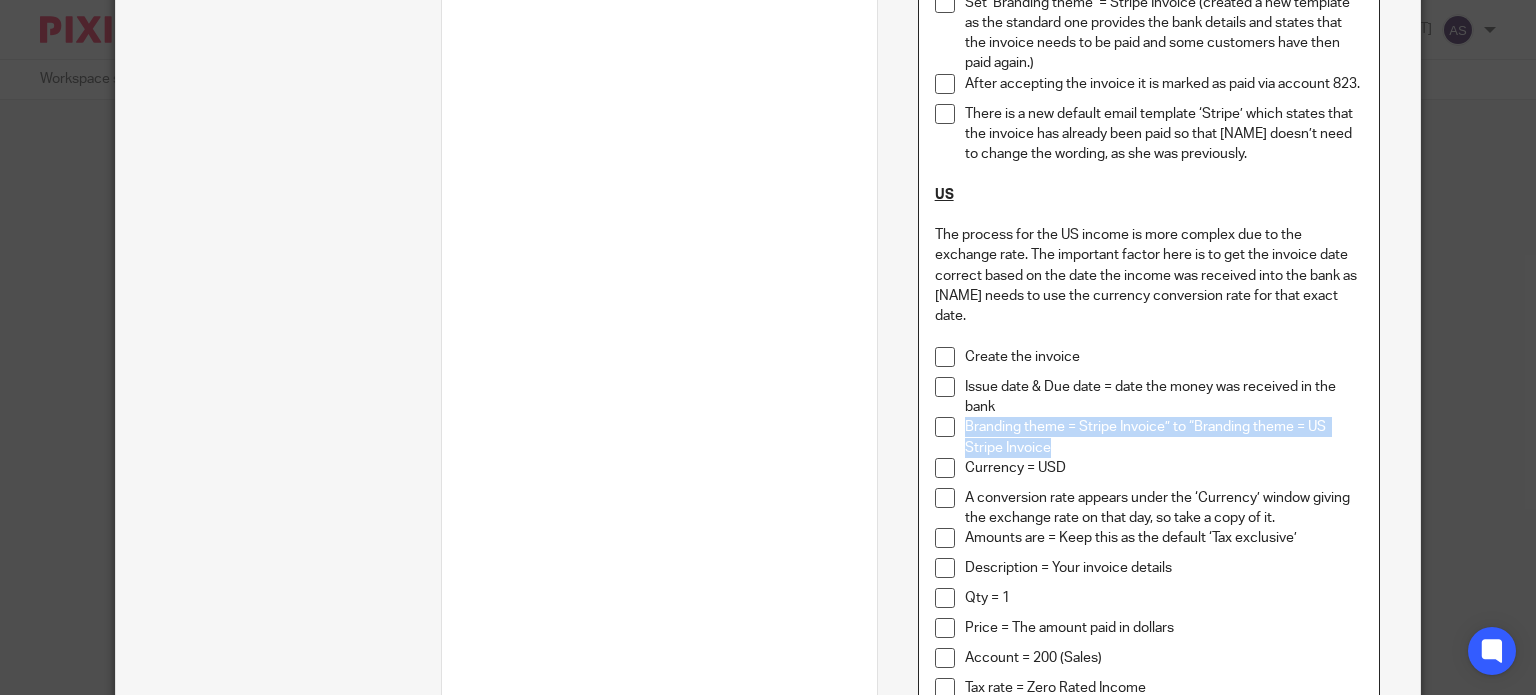 drag, startPoint x: 1049, startPoint y: 444, endPoint x: 960, endPoint y: 430, distance: 90.0944 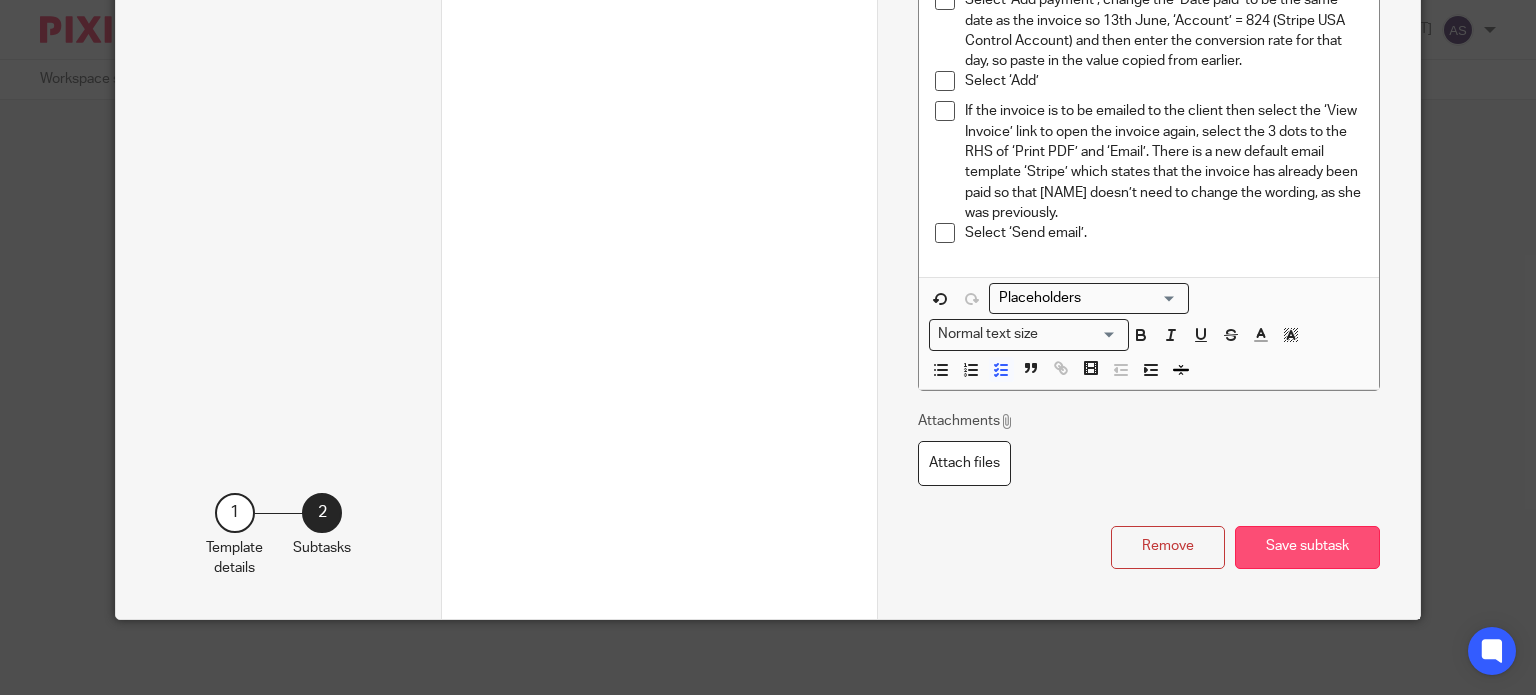 click on "Save subtask" at bounding box center (1307, 547) 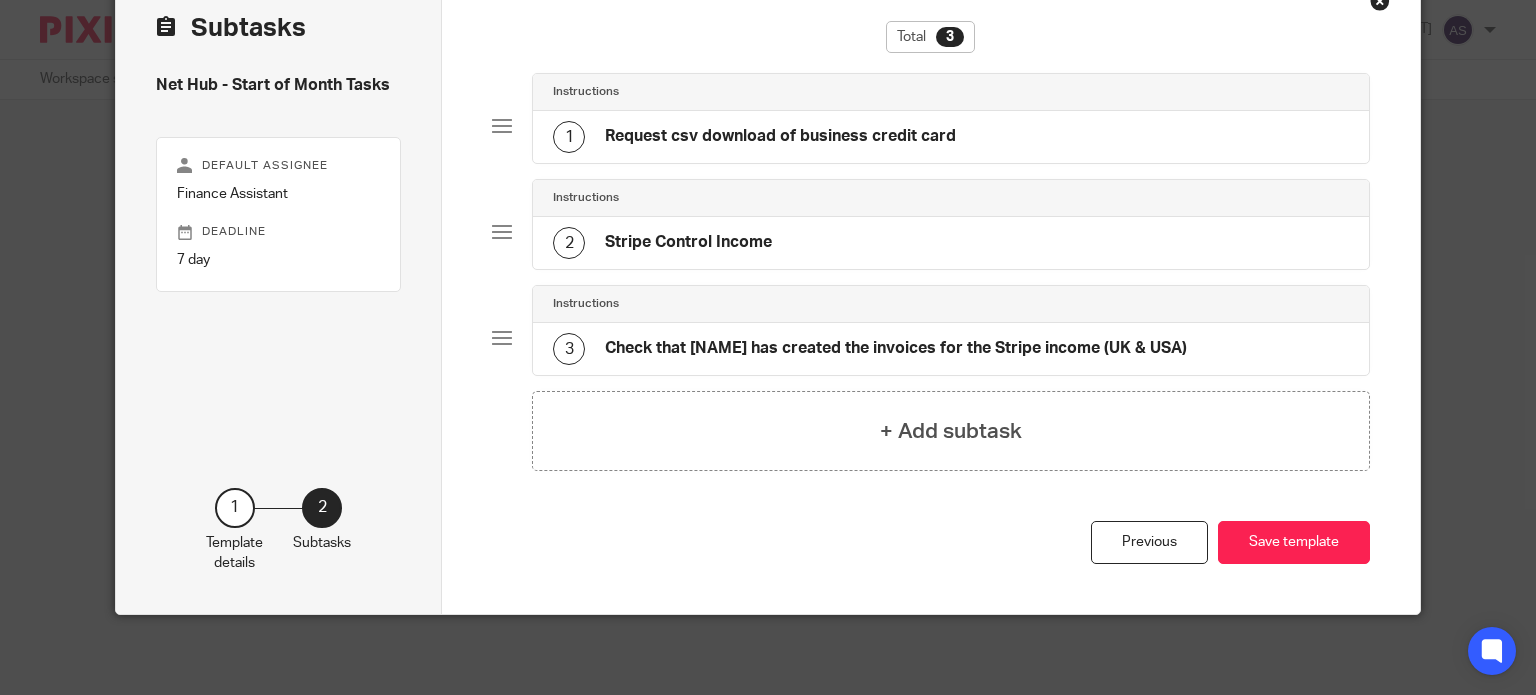 scroll, scrollTop: 107, scrollLeft: 0, axis: vertical 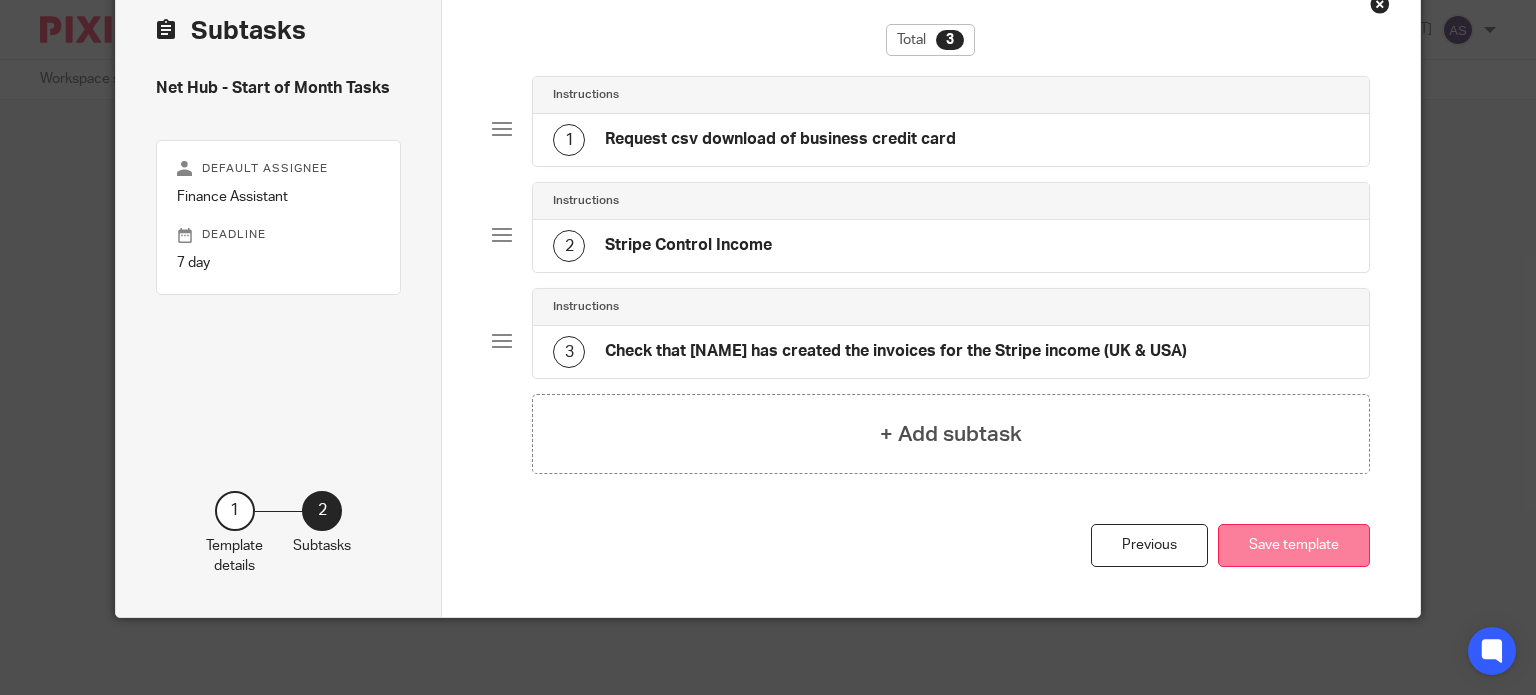 click on "Save template" at bounding box center (1294, 545) 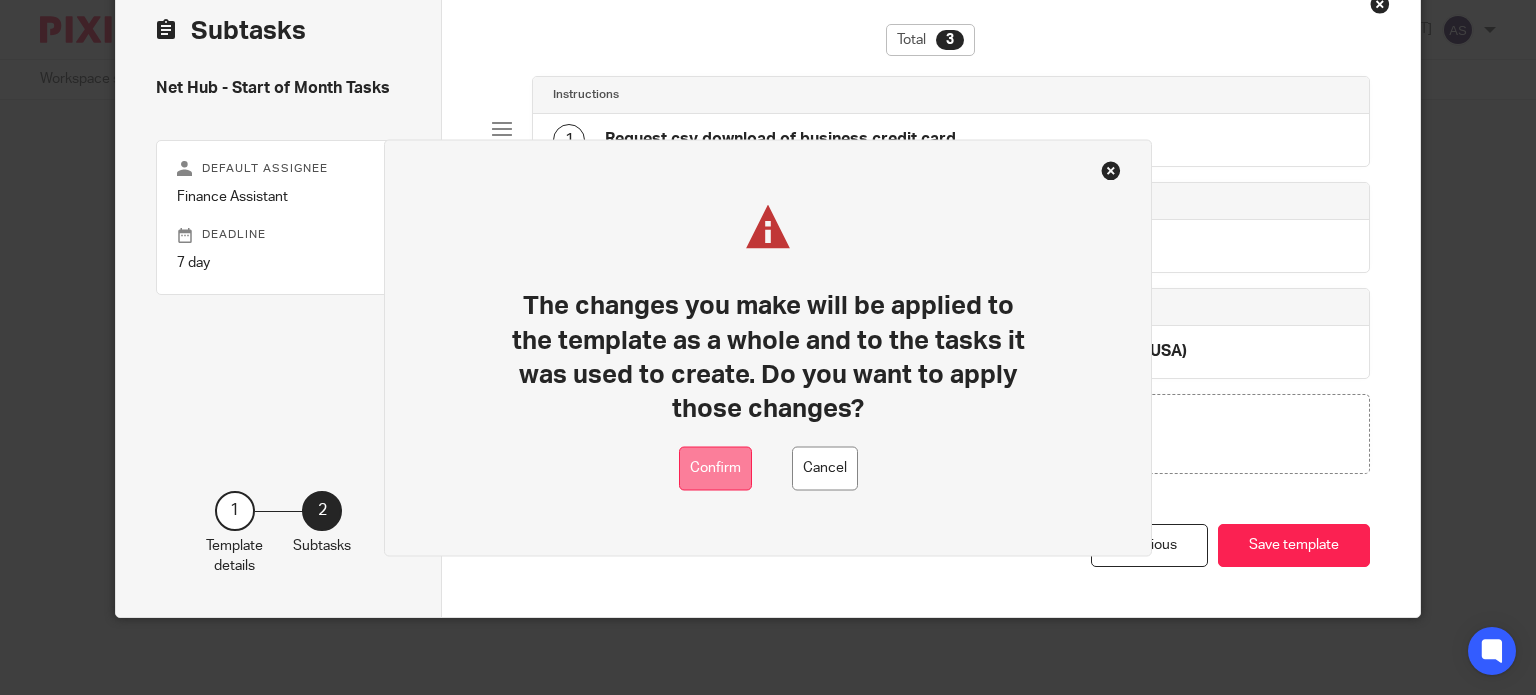 click on "Confirm" at bounding box center [715, 468] 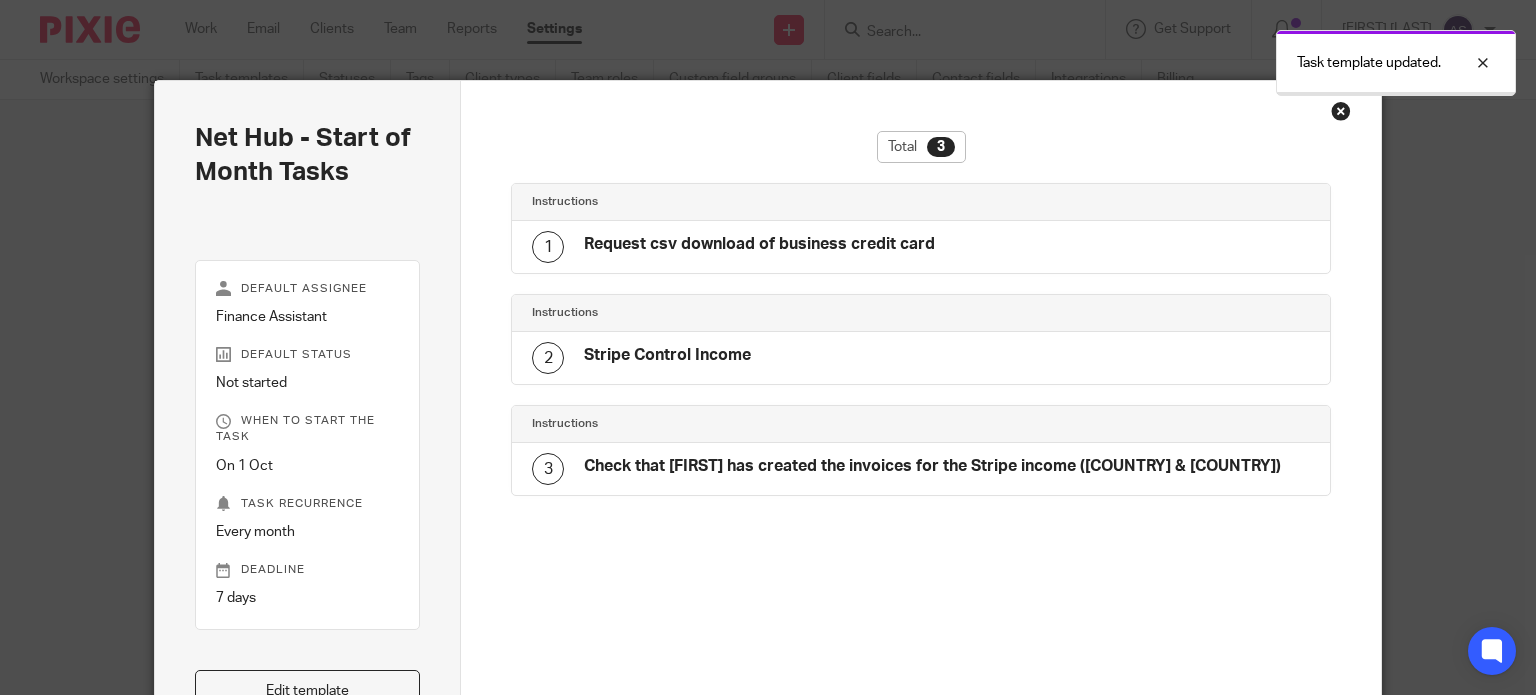scroll, scrollTop: 0, scrollLeft: 0, axis: both 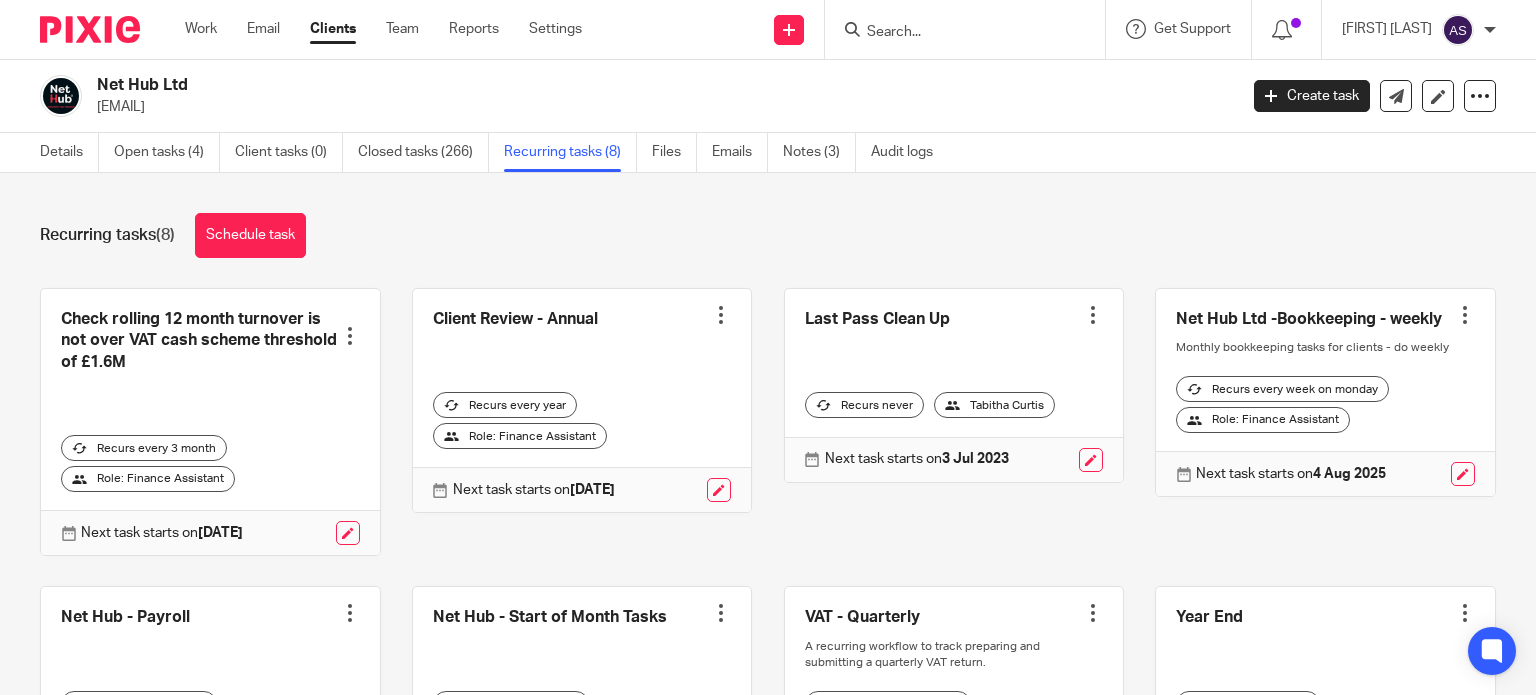 click at bounding box center [955, 33] 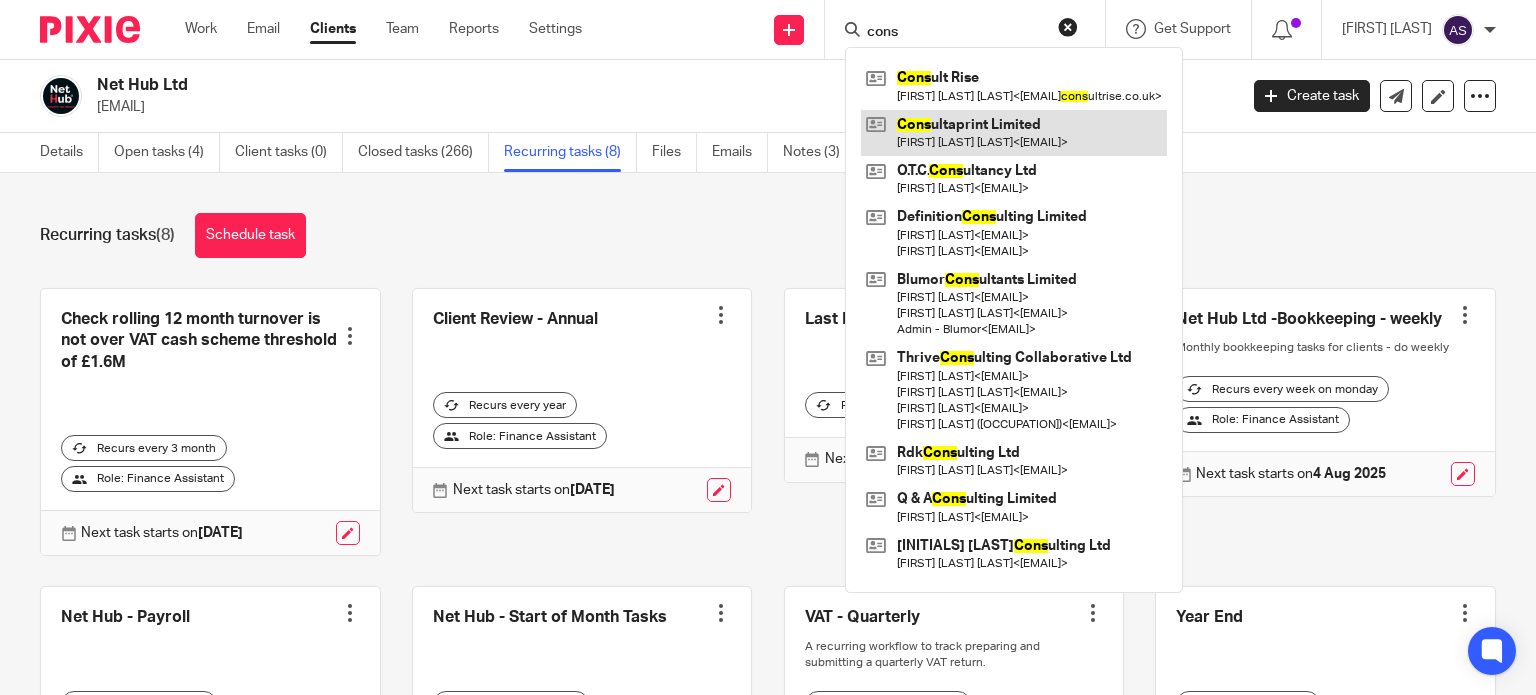 type on "cons" 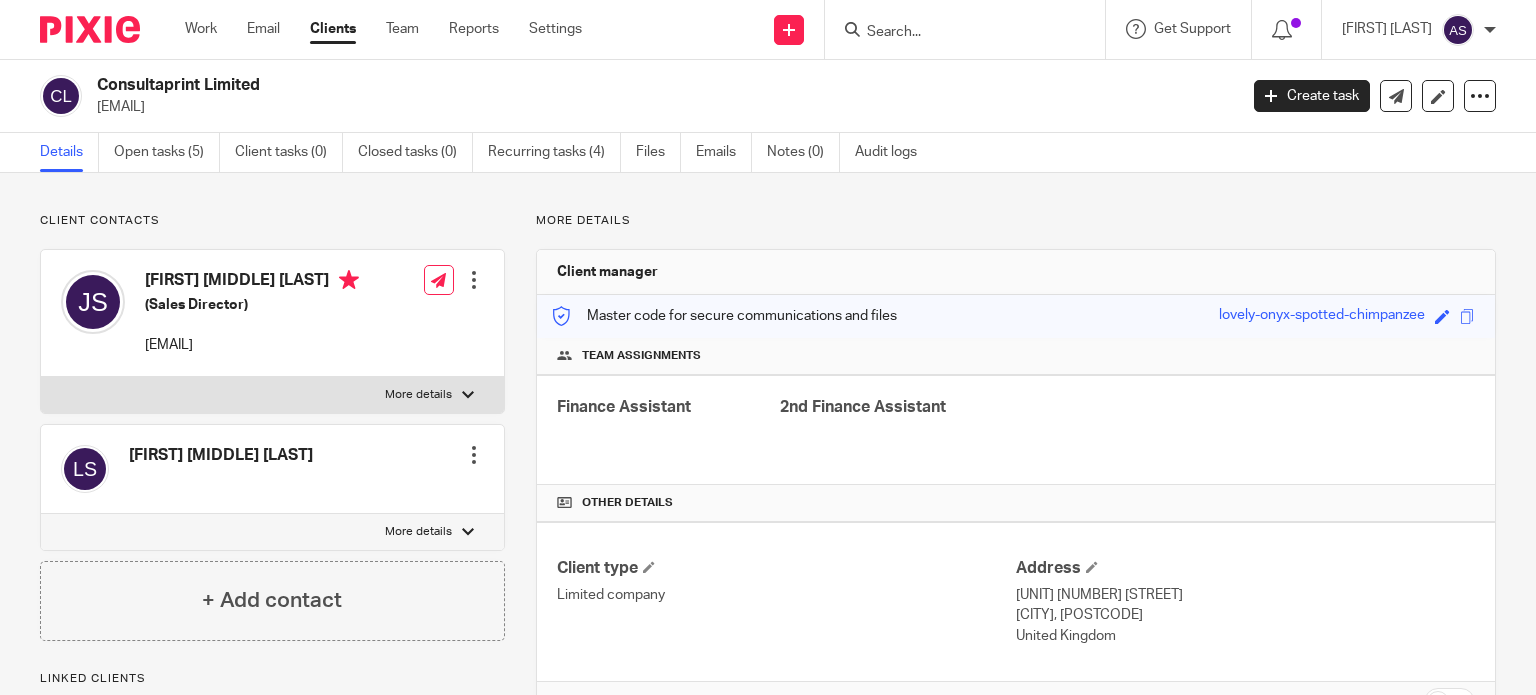 scroll, scrollTop: 0, scrollLeft: 0, axis: both 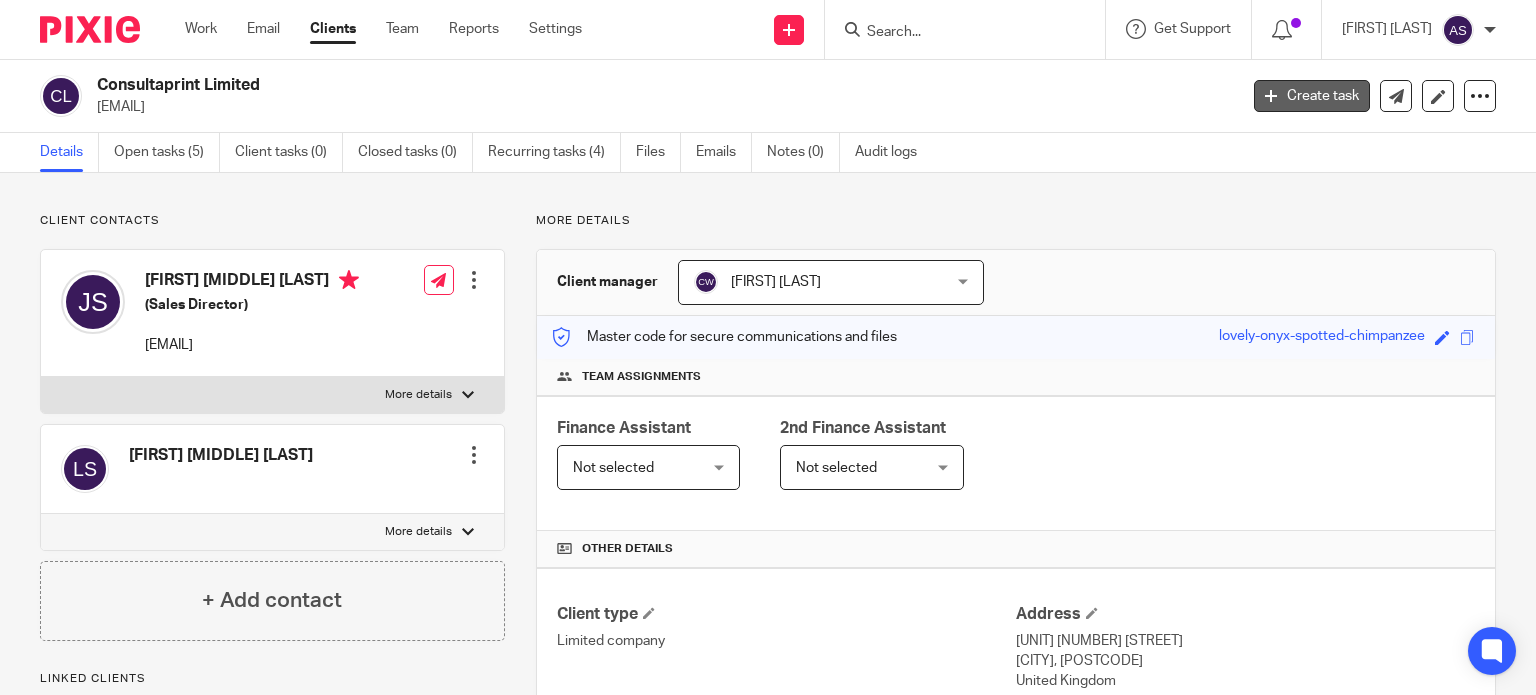 click on "Create task" at bounding box center (1312, 96) 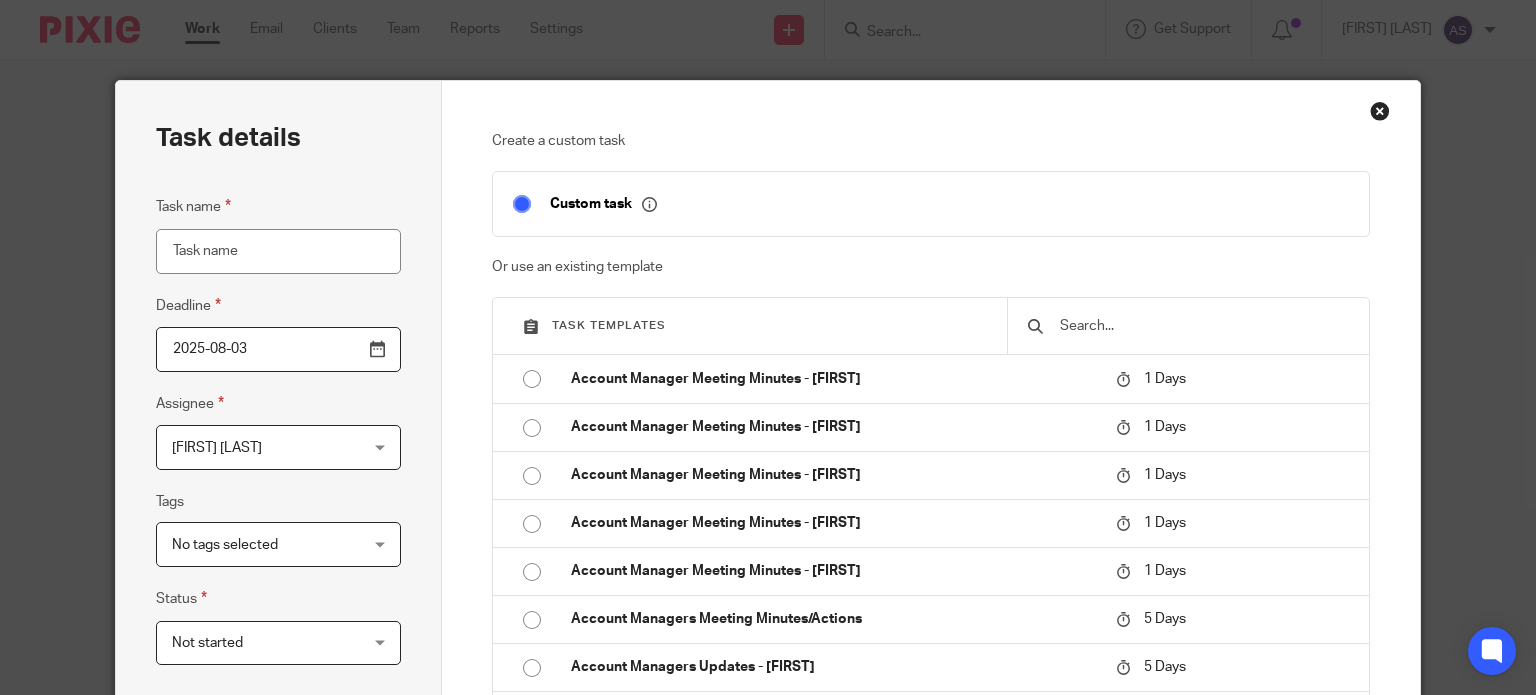 scroll, scrollTop: 0, scrollLeft: 0, axis: both 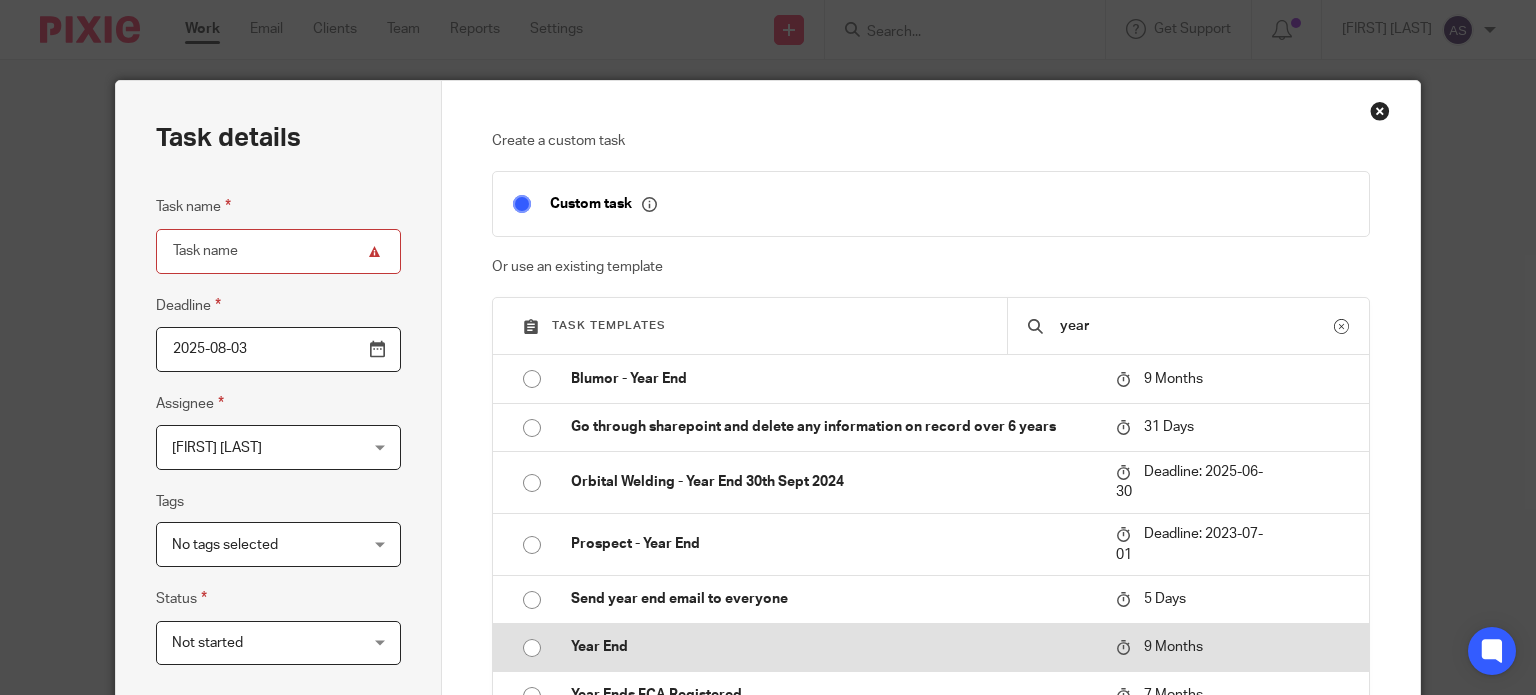 type on "year" 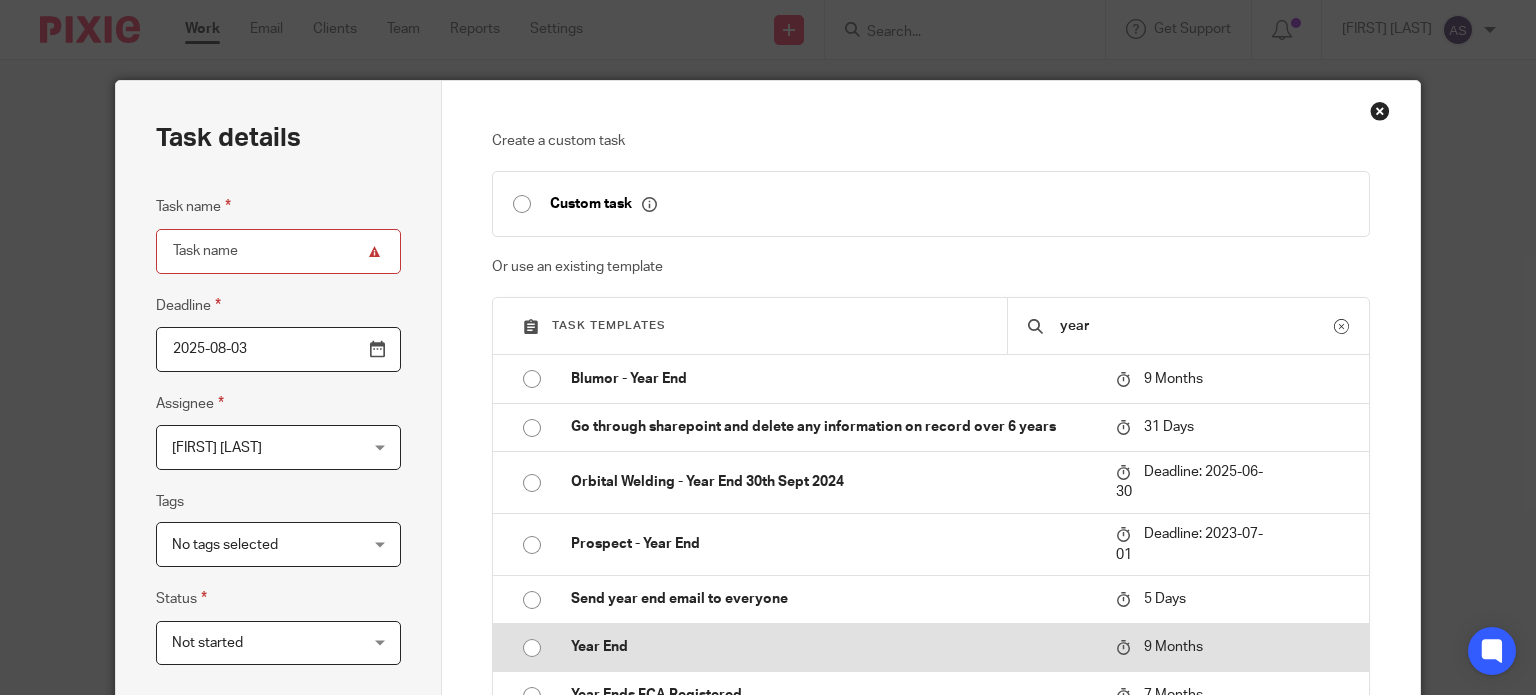 type on "2026-05-03" 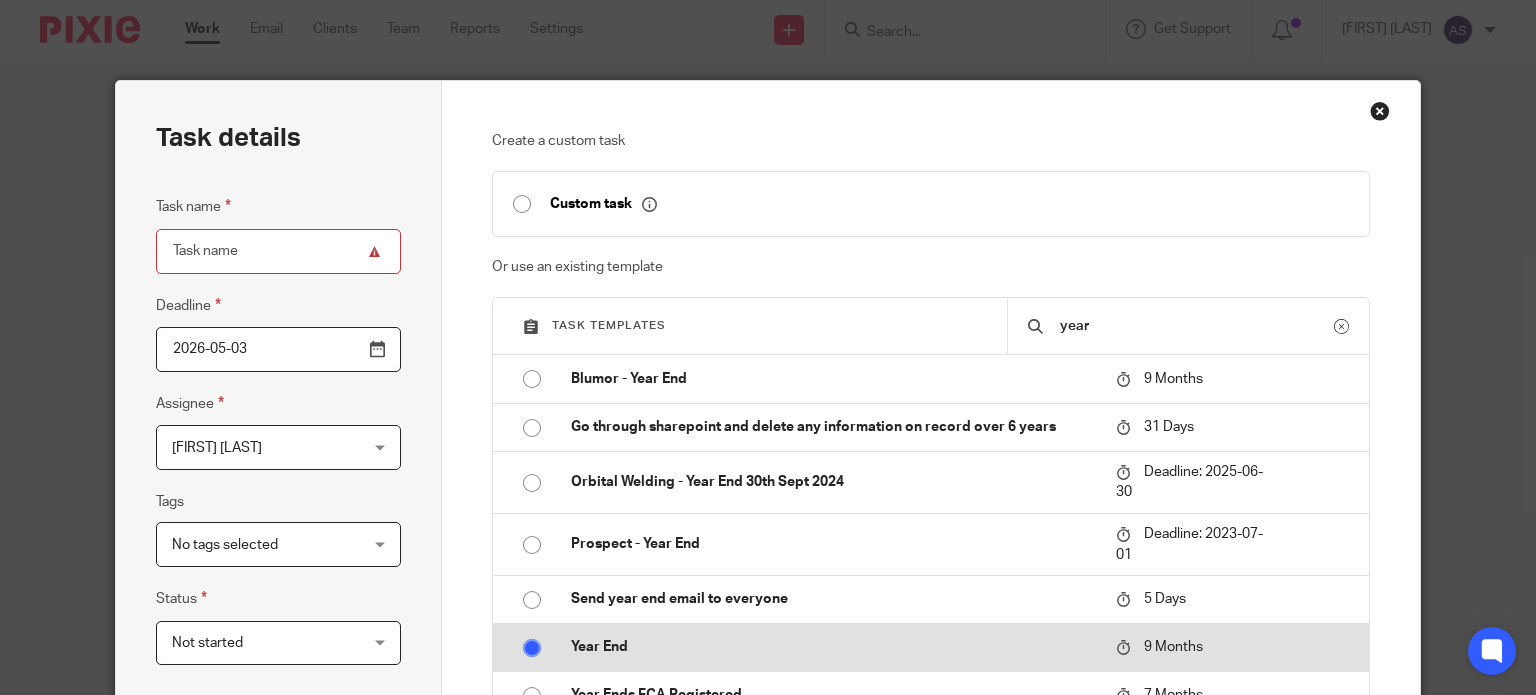 type on "Year End" 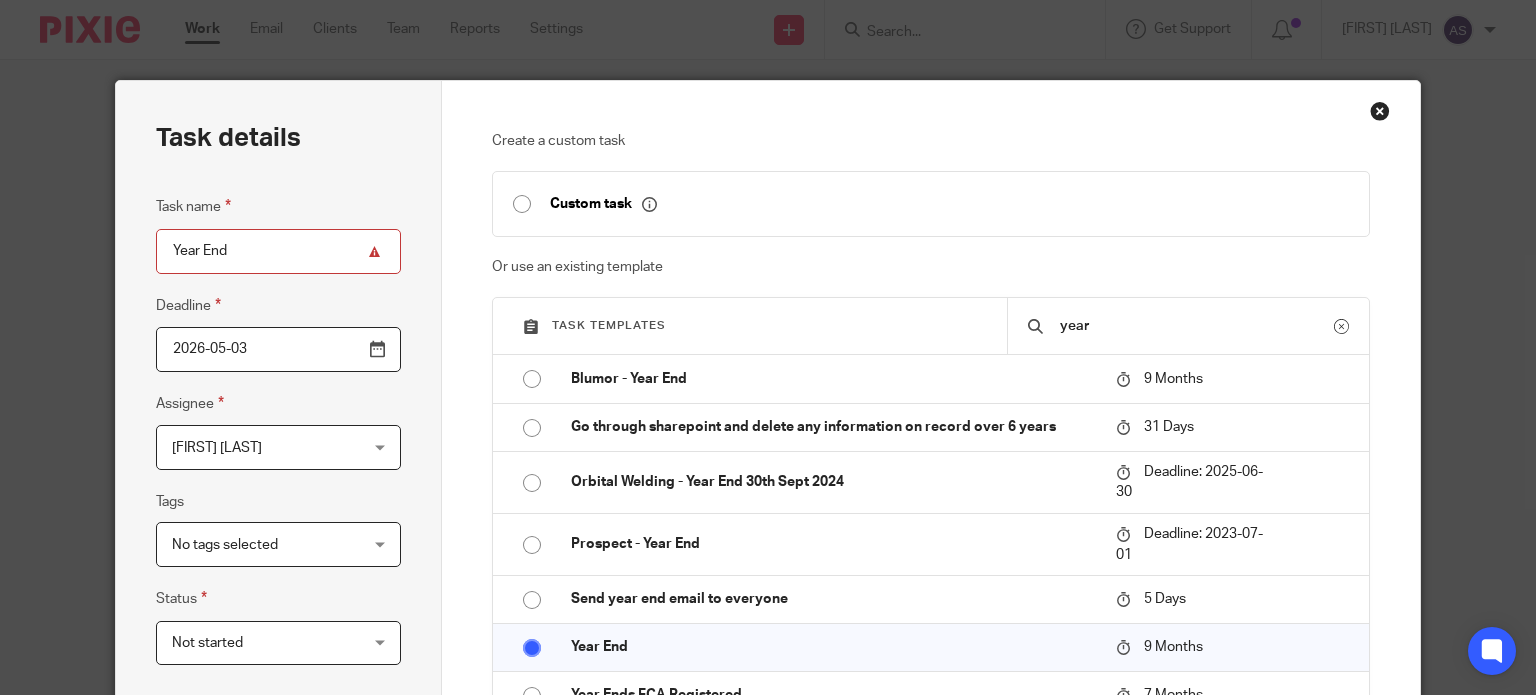 click on "Year End" at bounding box center (278, 251) 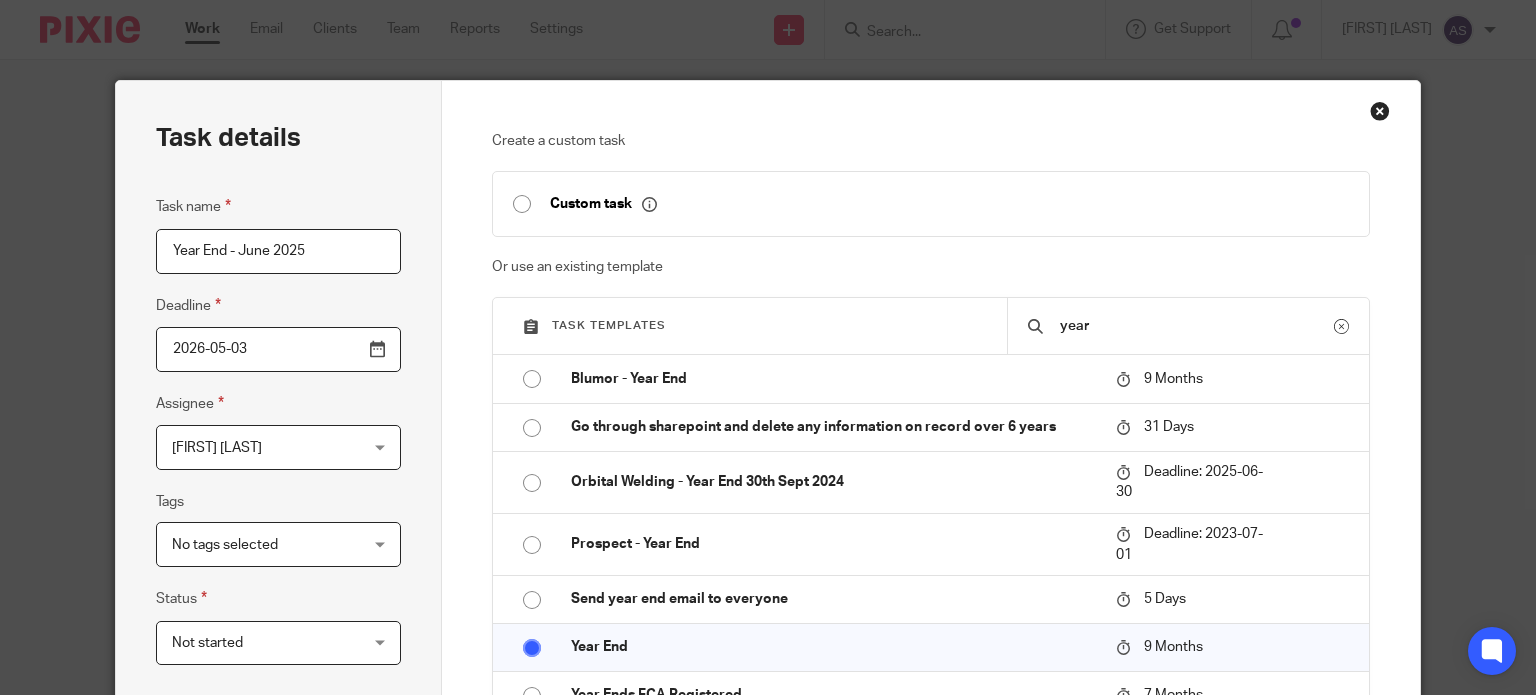 type on "Year End - June 2025" 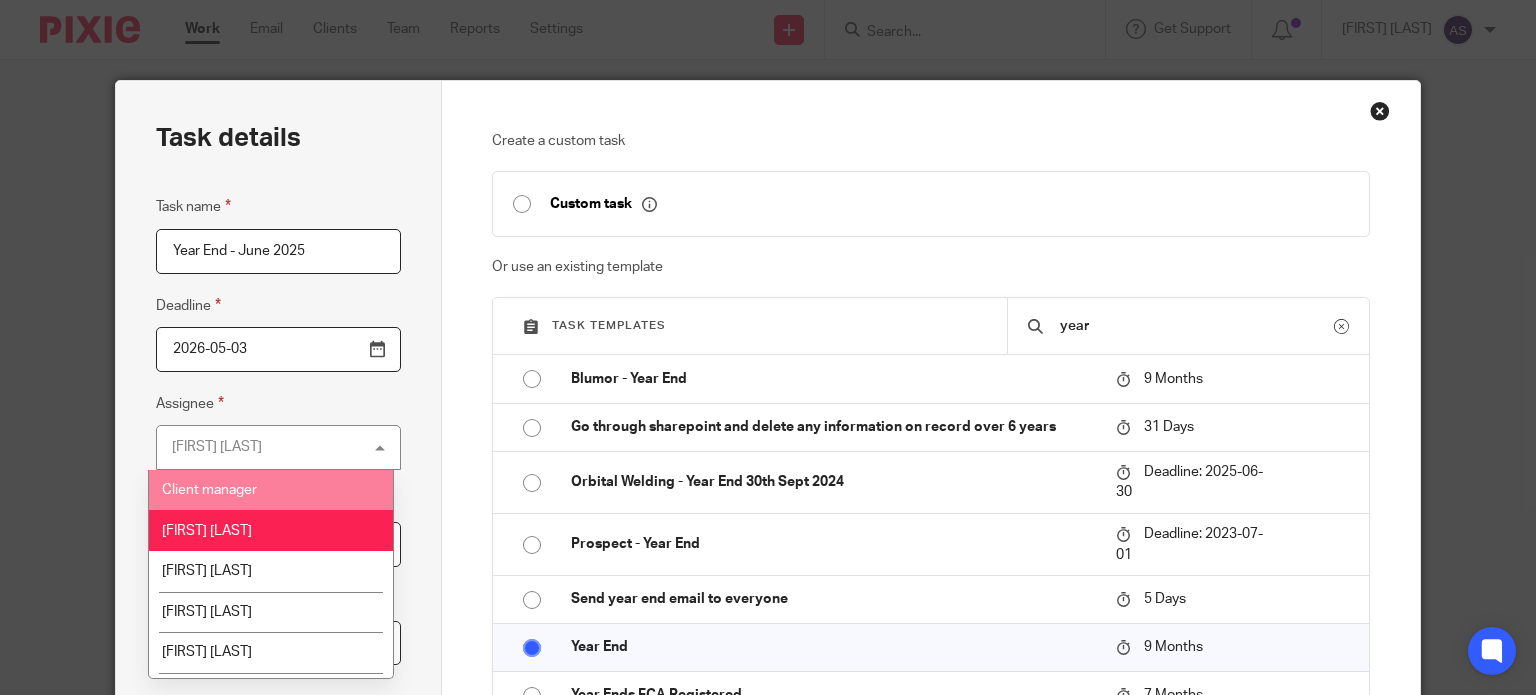 click on "Client manager" at bounding box center (270, 490) 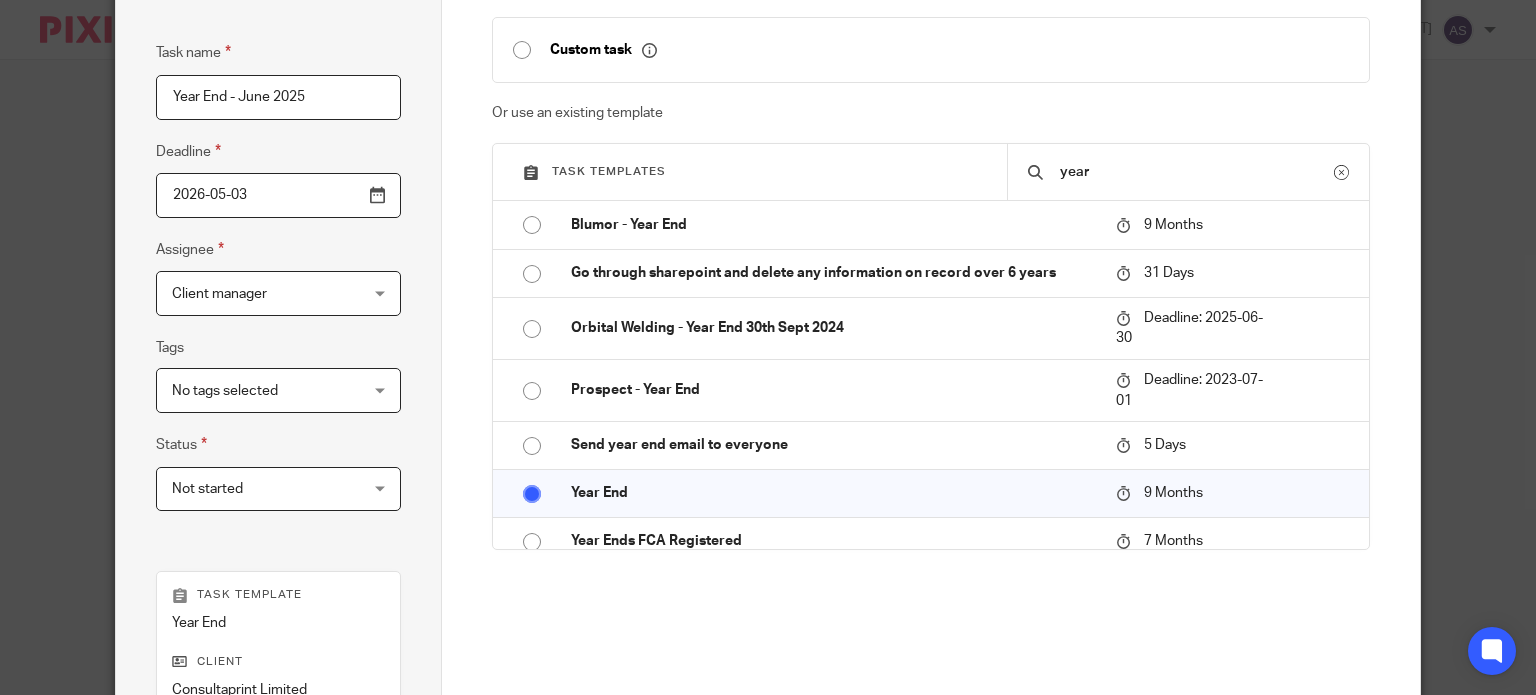 scroll, scrollTop: 165, scrollLeft: 0, axis: vertical 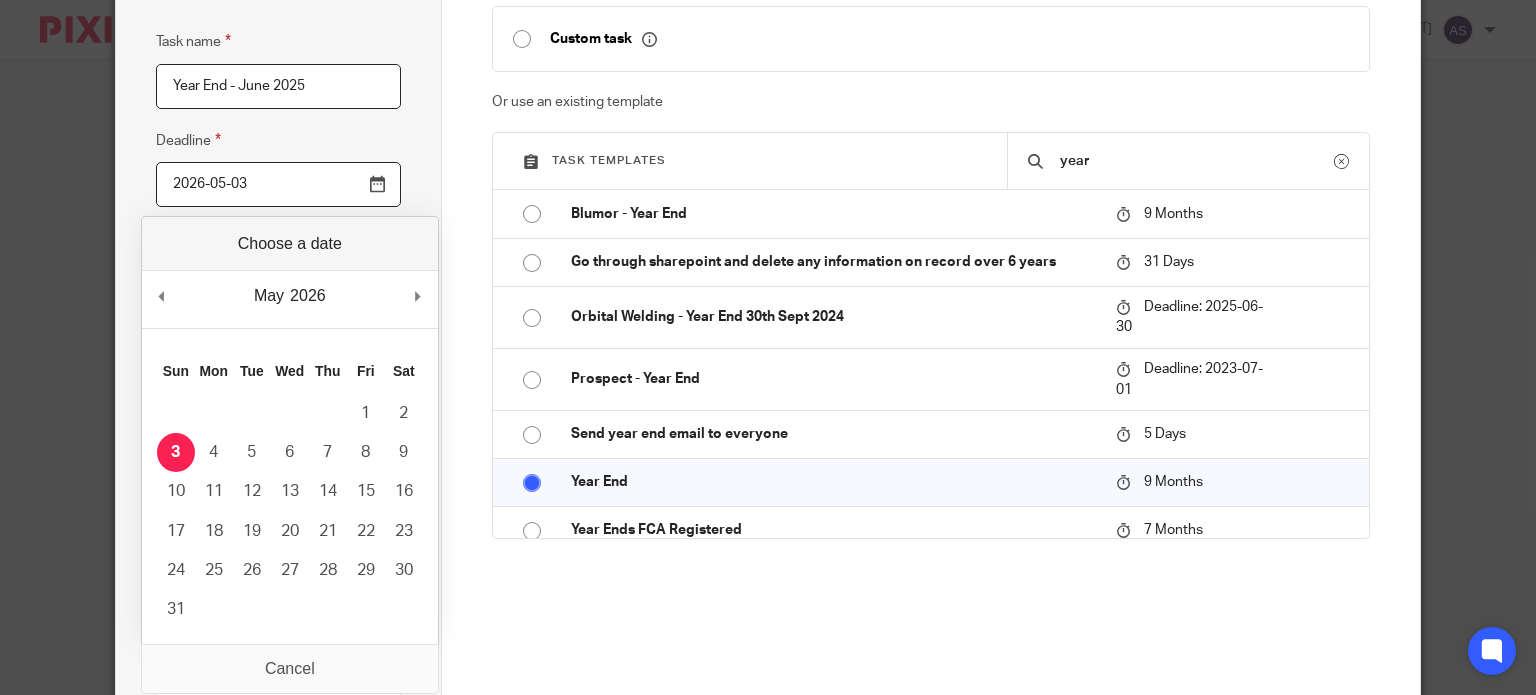 click on "2026-05-03" at bounding box center [278, 184] 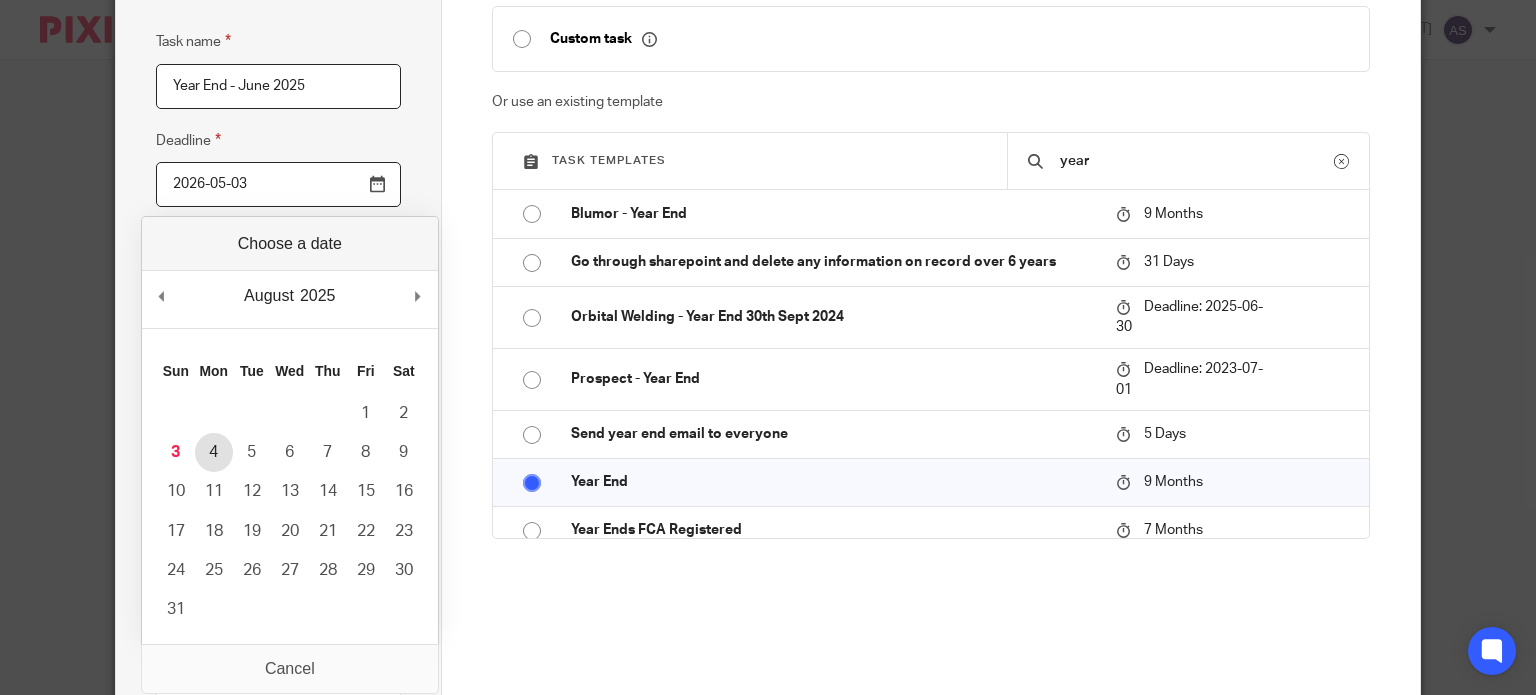 type on "2025-08-04" 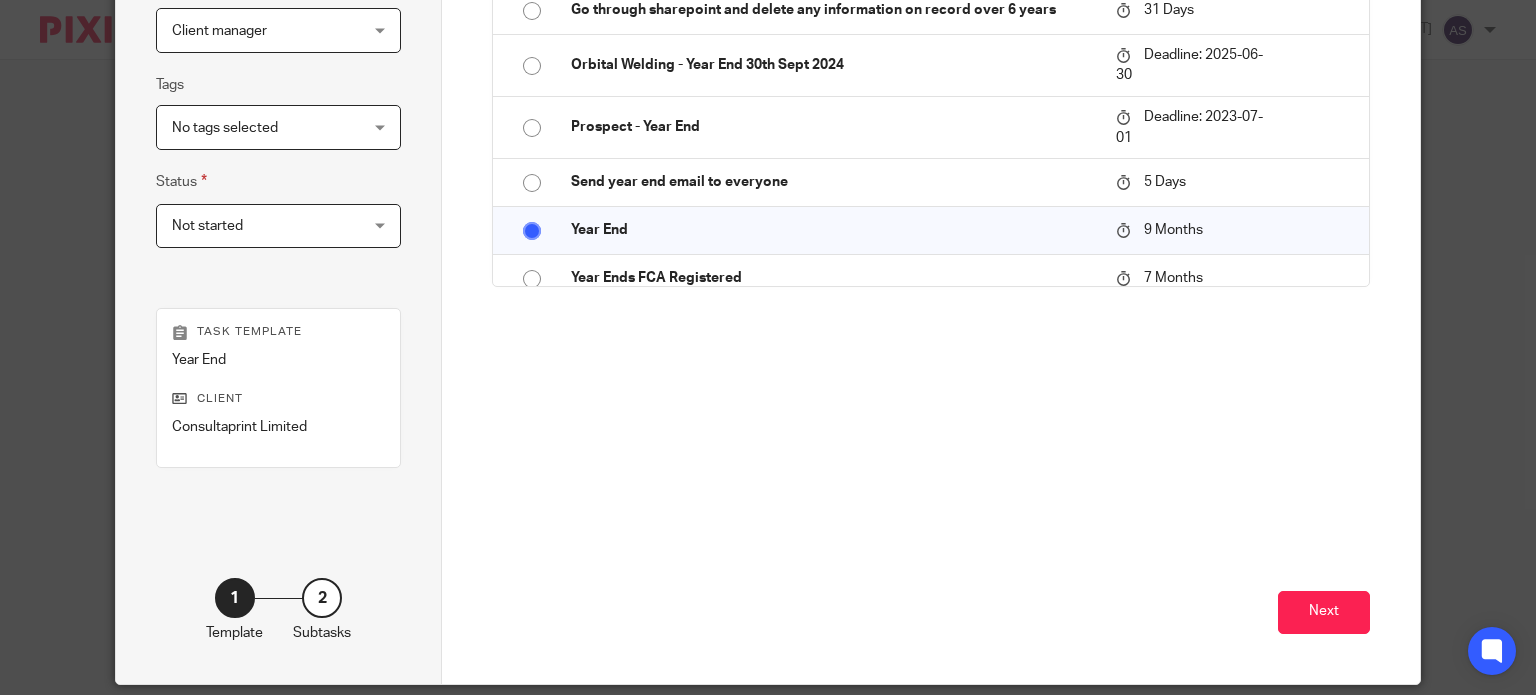 scroll, scrollTop: 420, scrollLeft: 0, axis: vertical 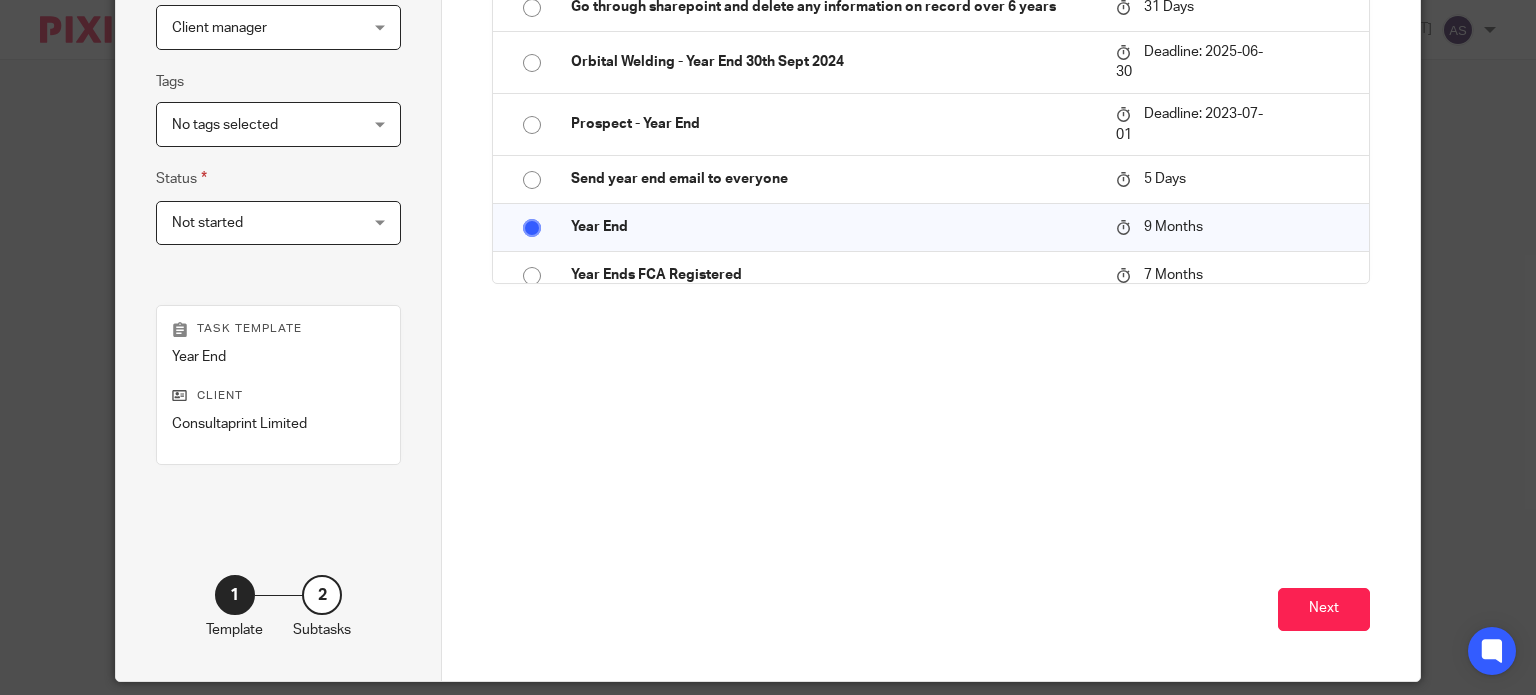 click on "Next" at bounding box center [931, 563] 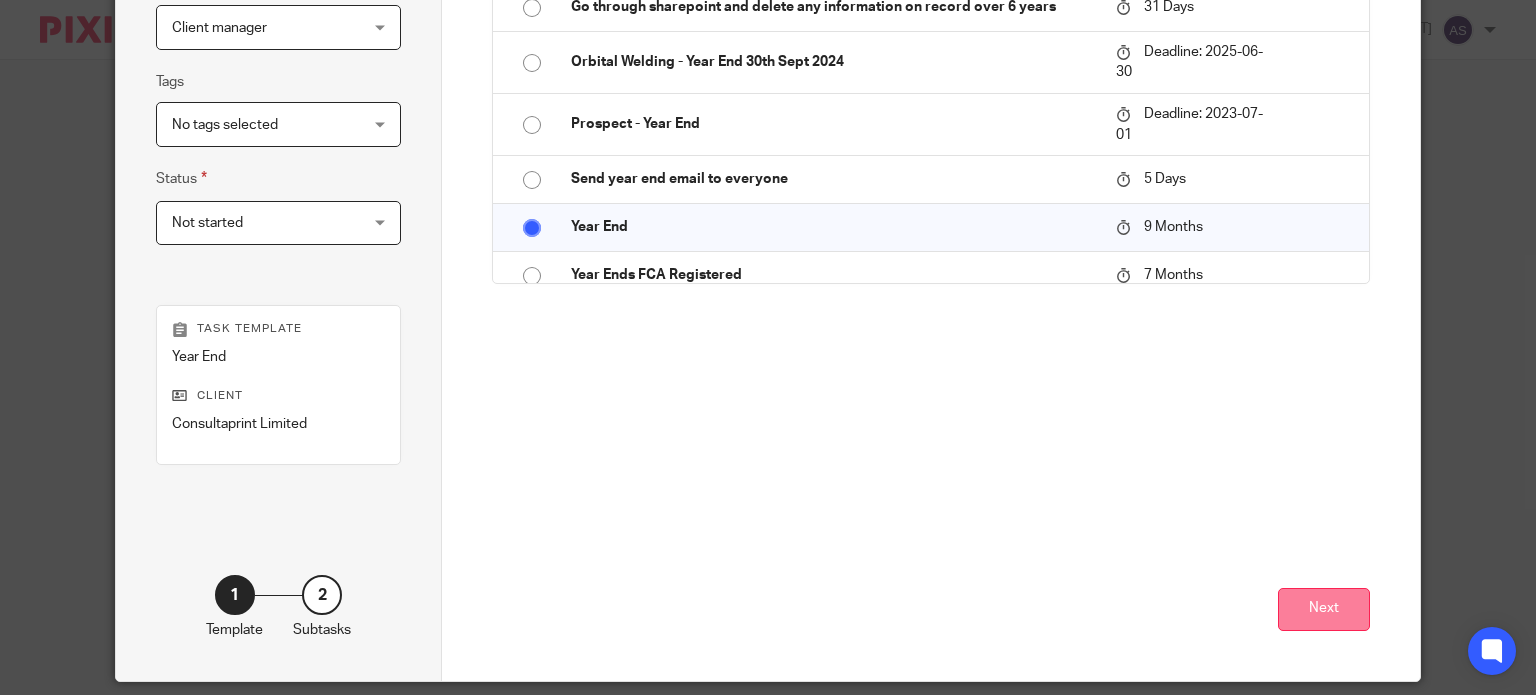 click on "Next" at bounding box center [1324, 609] 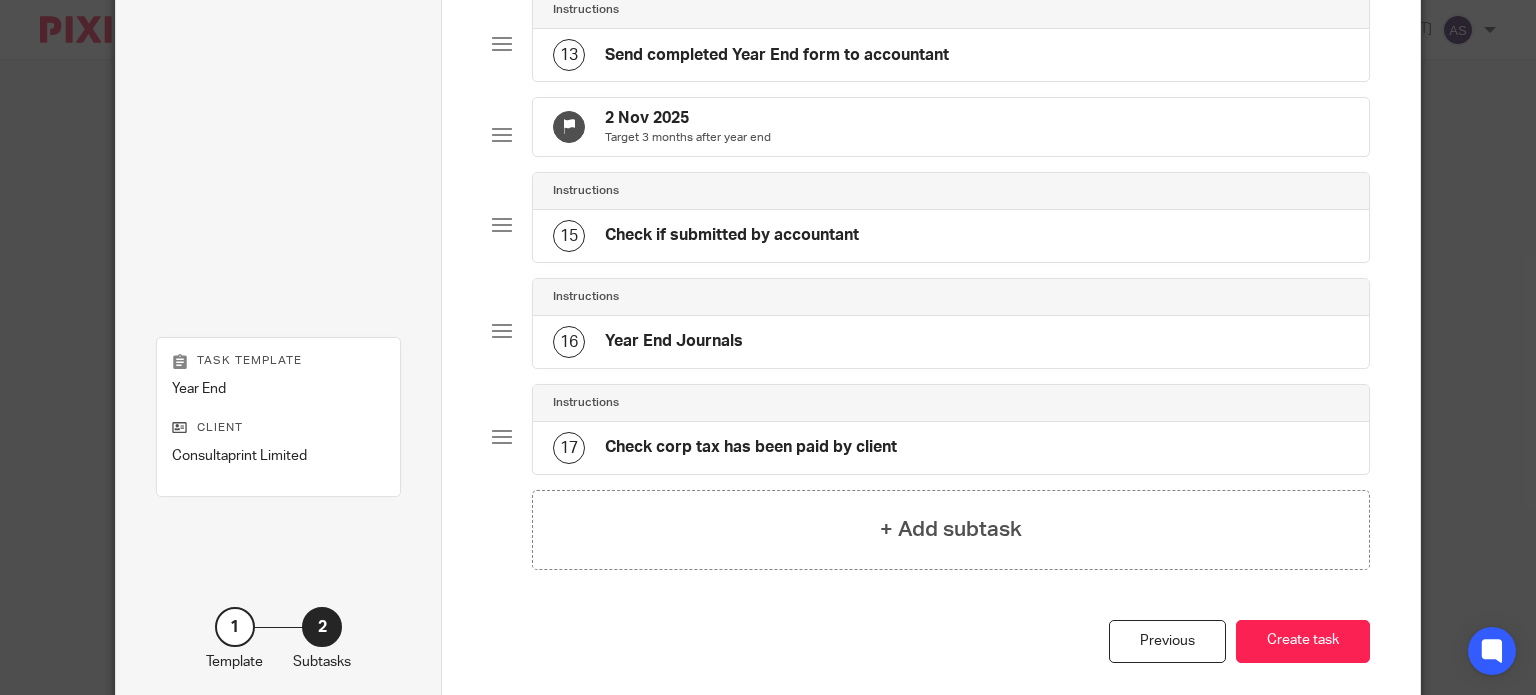 scroll, scrollTop: 1442, scrollLeft: 0, axis: vertical 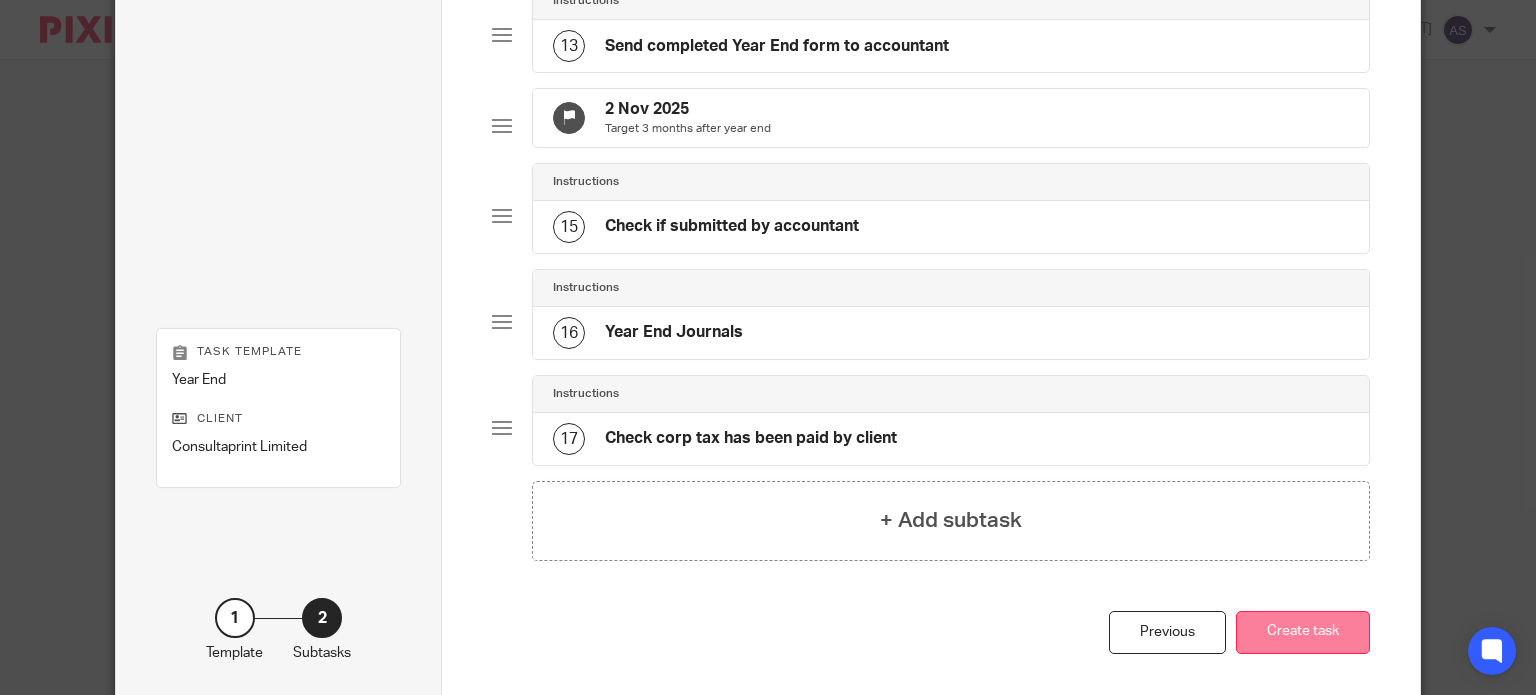 click on "Create task" at bounding box center (1303, 632) 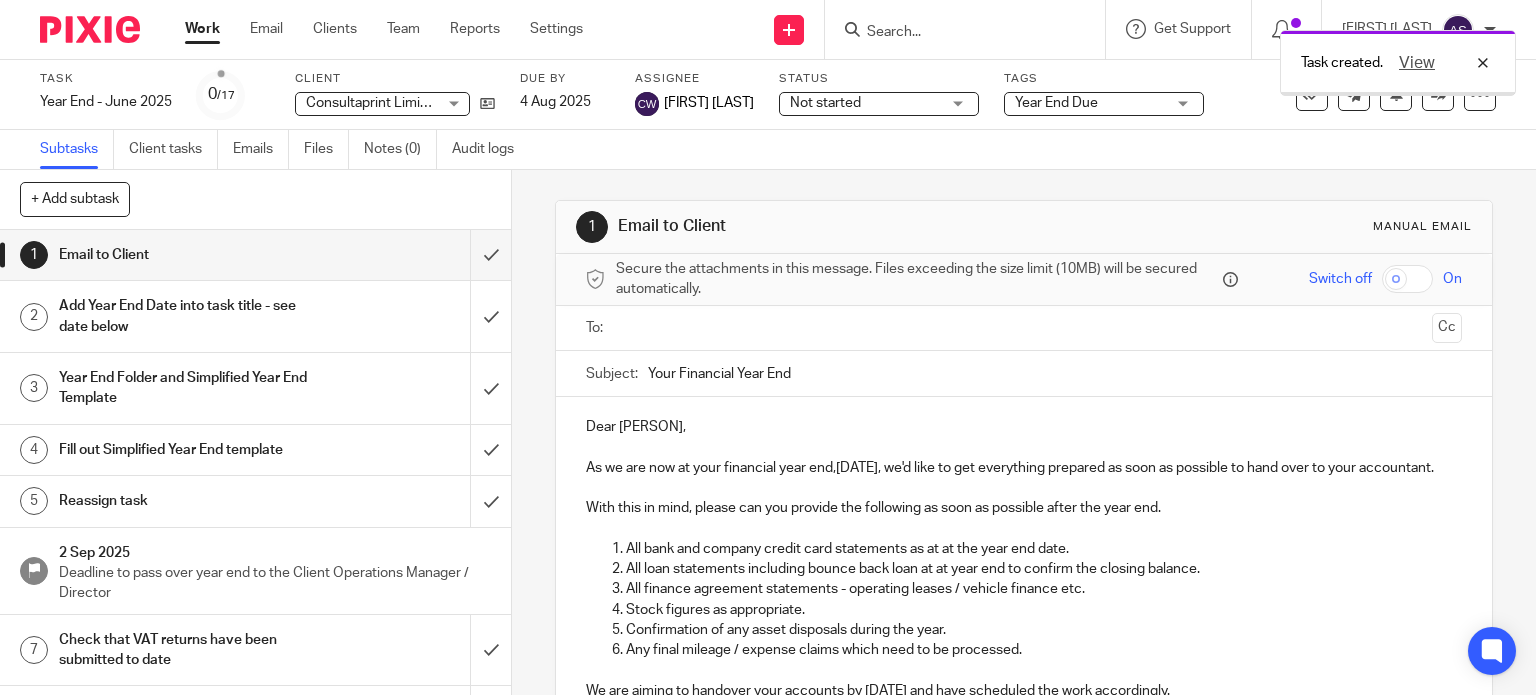 scroll, scrollTop: 0, scrollLeft: 0, axis: both 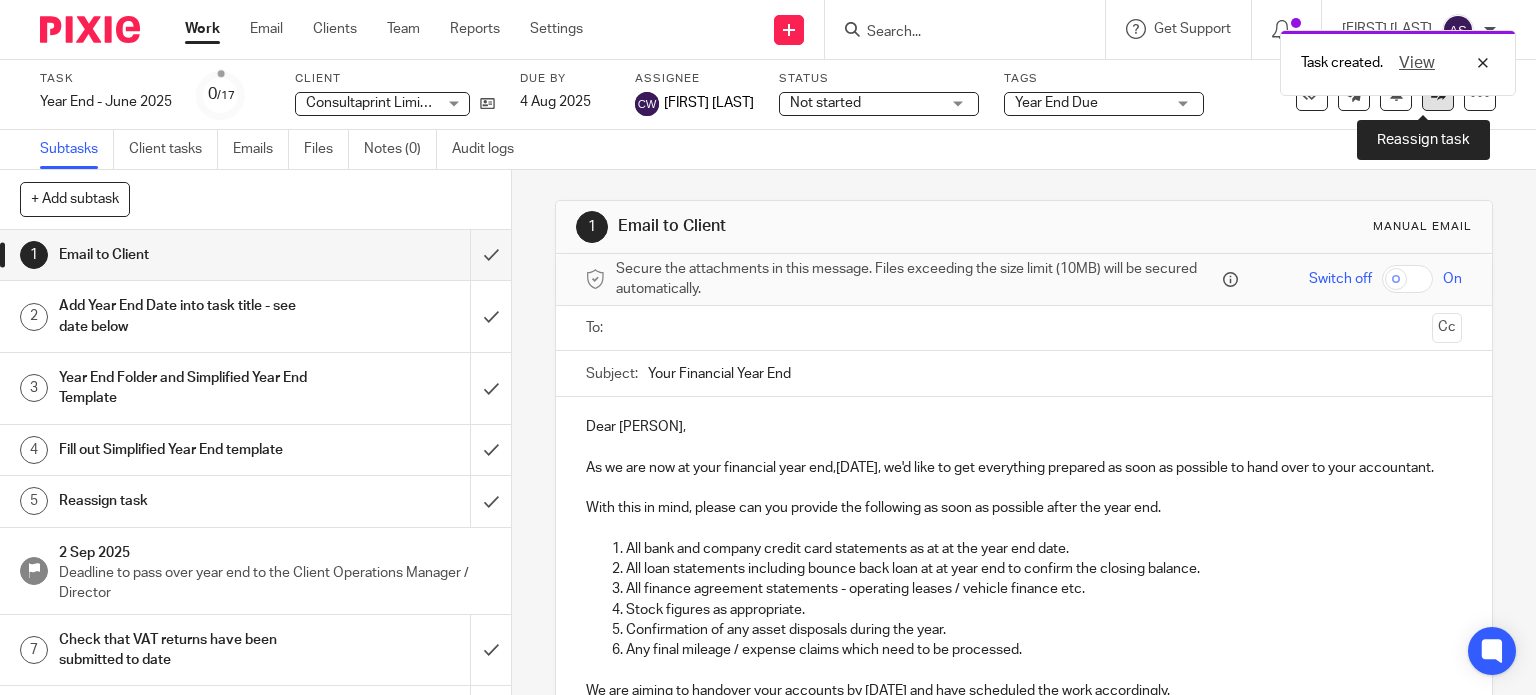 click at bounding box center (1438, 95) 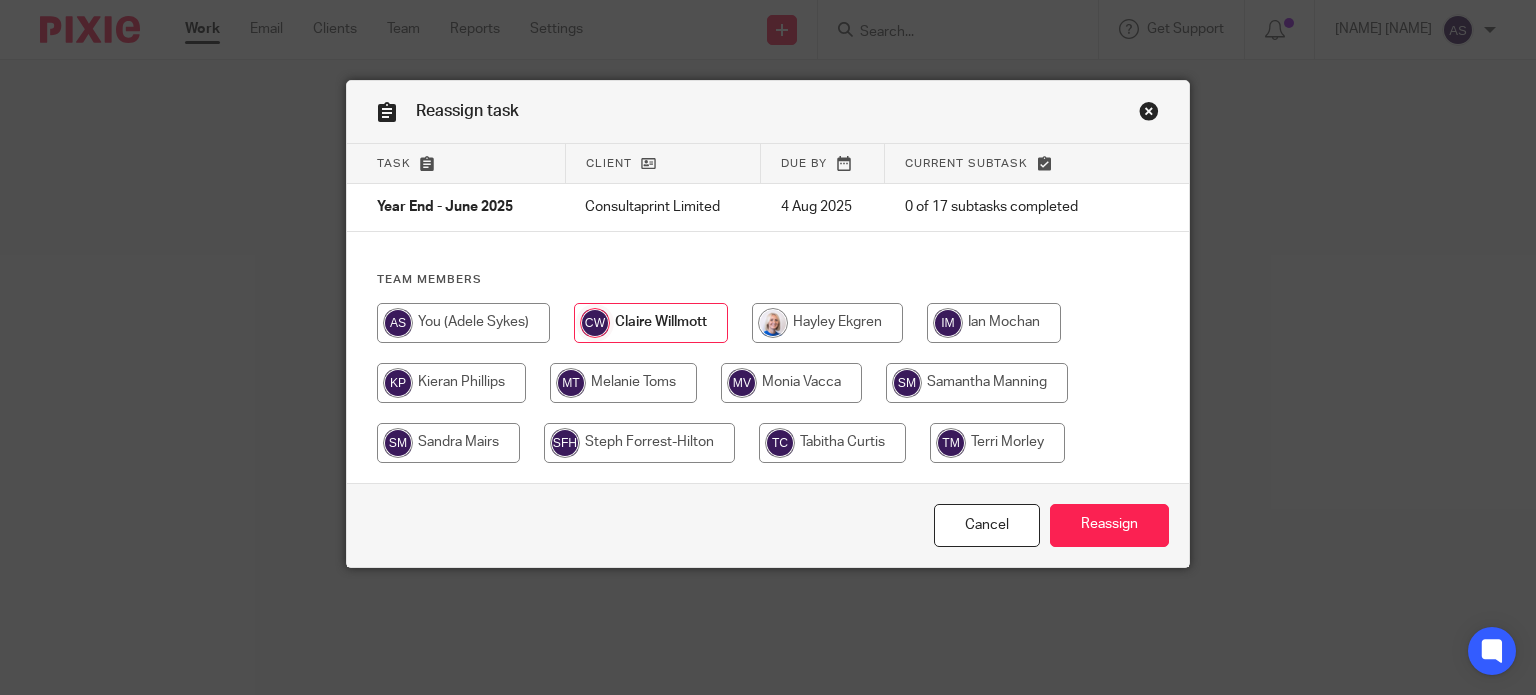 scroll, scrollTop: 0, scrollLeft: 0, axis: both 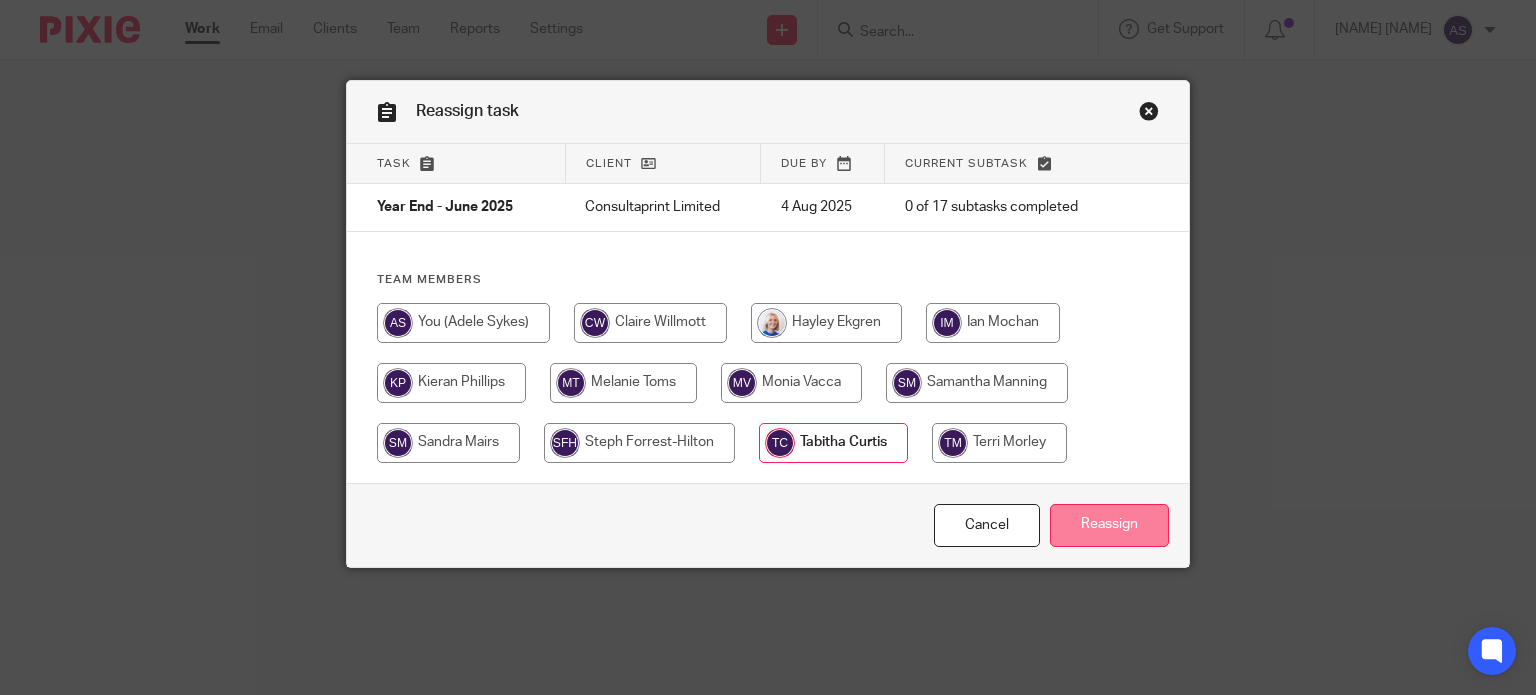 click on "Reassign" at bounding box center [1109, 525] 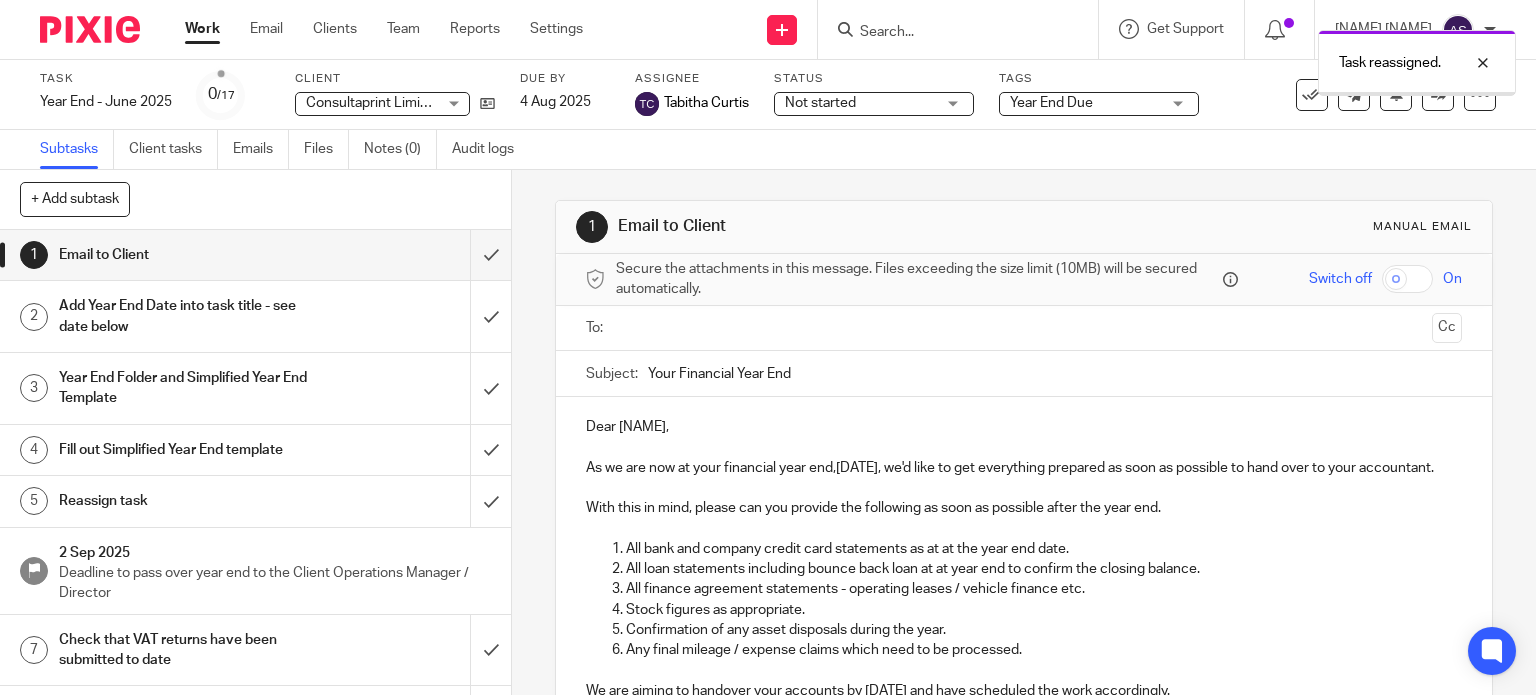 scroll, scrollTop: 0, scrollLeft: 0, axis: both 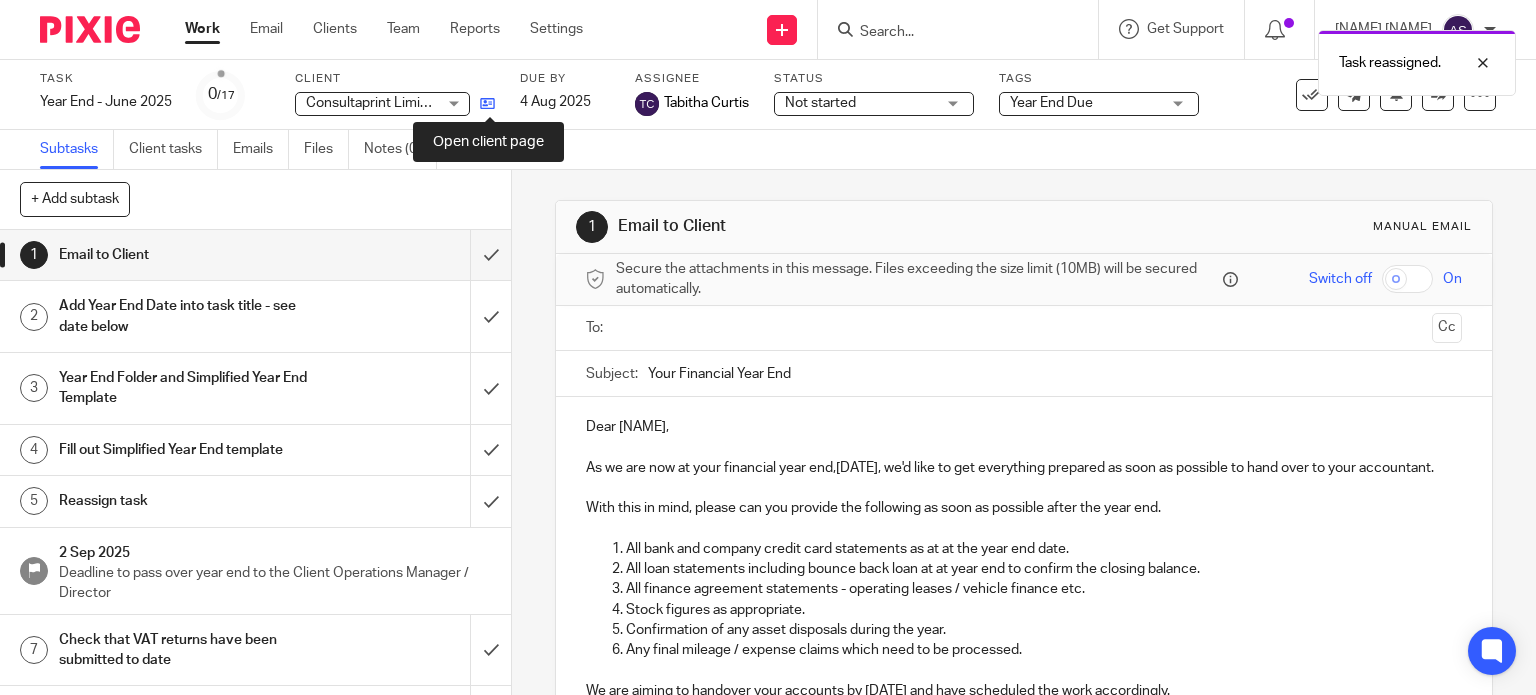 click at bounding box center (487, 103) 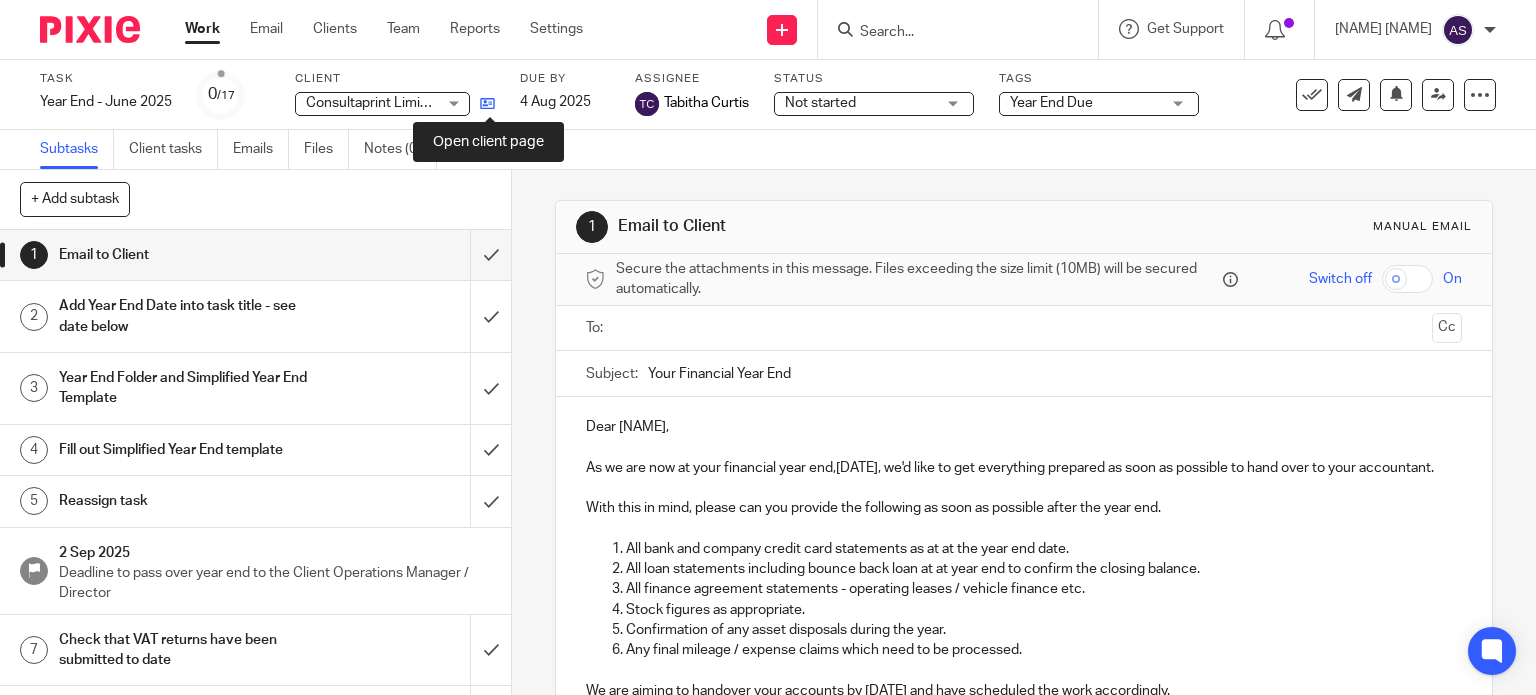 click at bounding box center [487, 103] 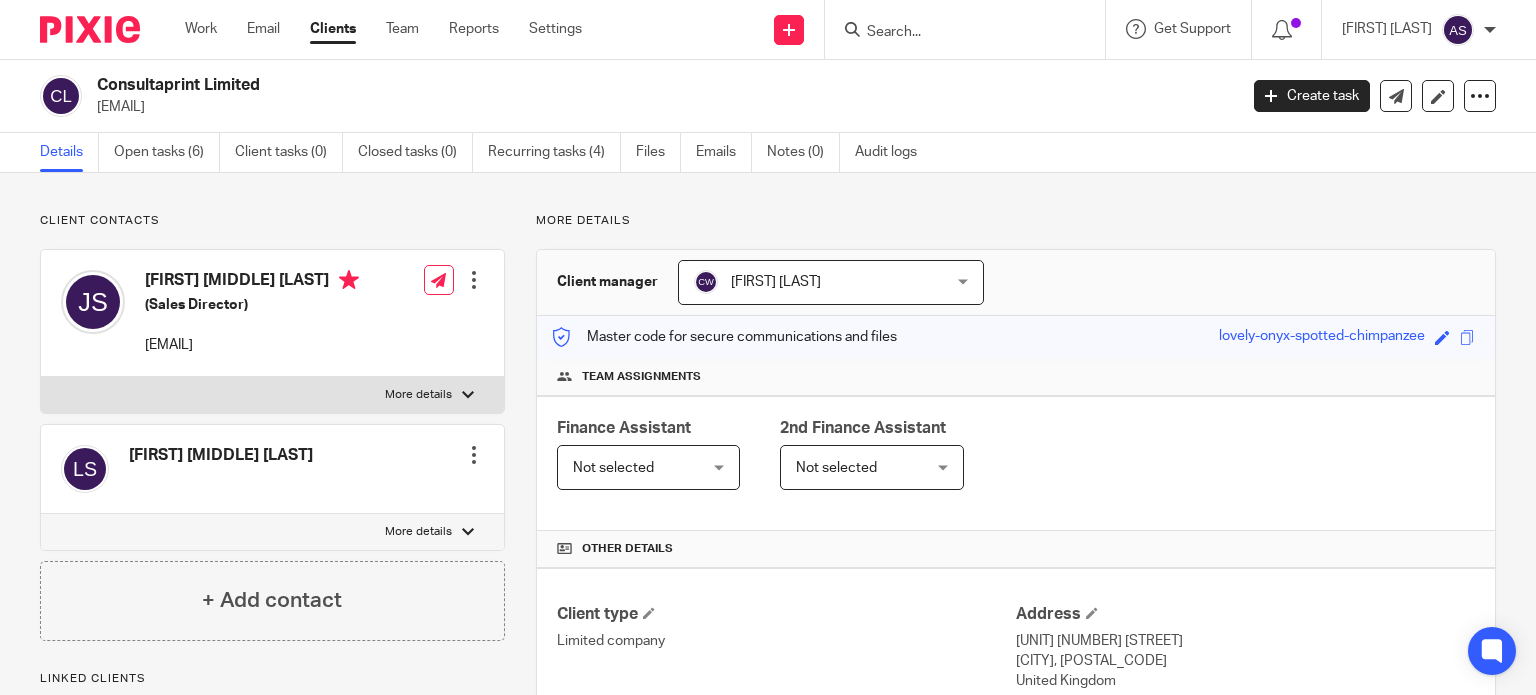 scroll, scrollTop: 0, scrollLeft: 0, axis: both 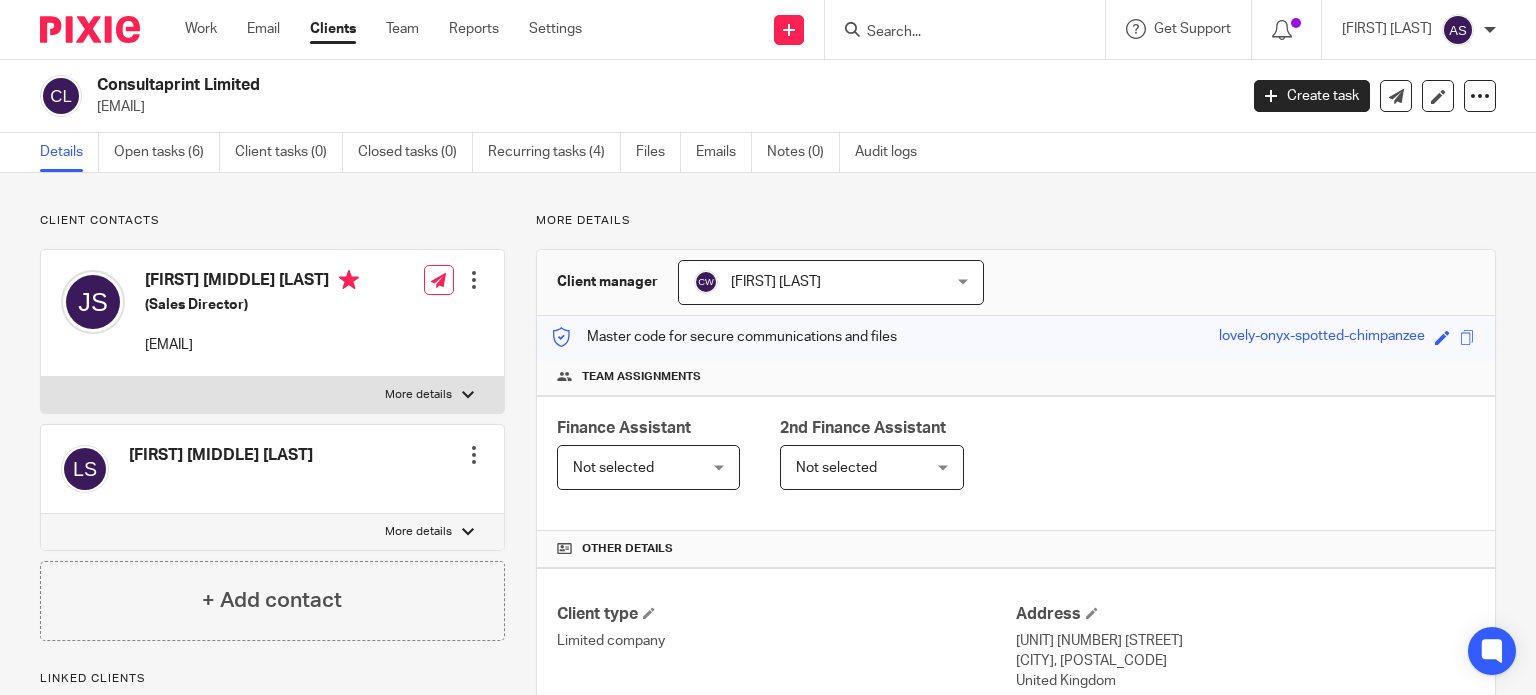 click on "Not selected" at bounding box center [639, 467] 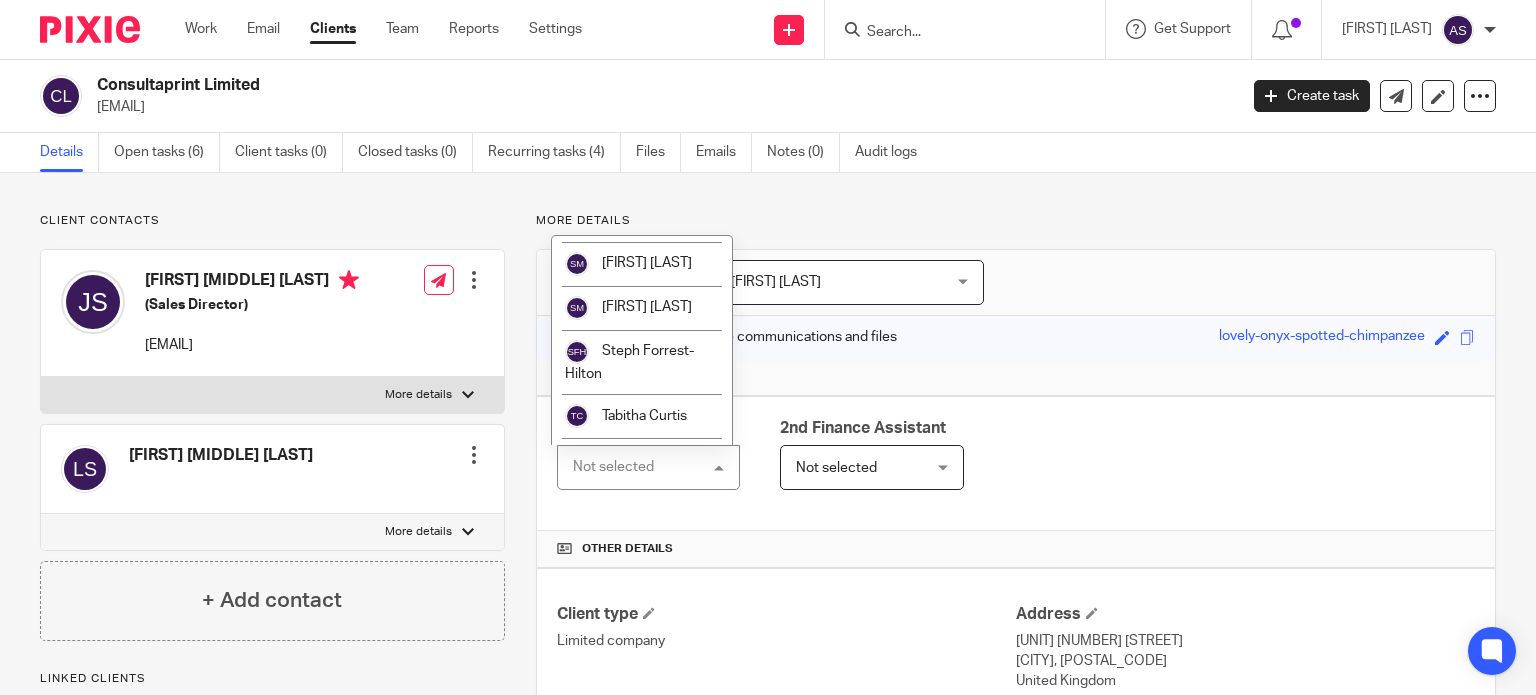 scroll, scrollTop: 392, scrollLeft: 0, axis: vertical 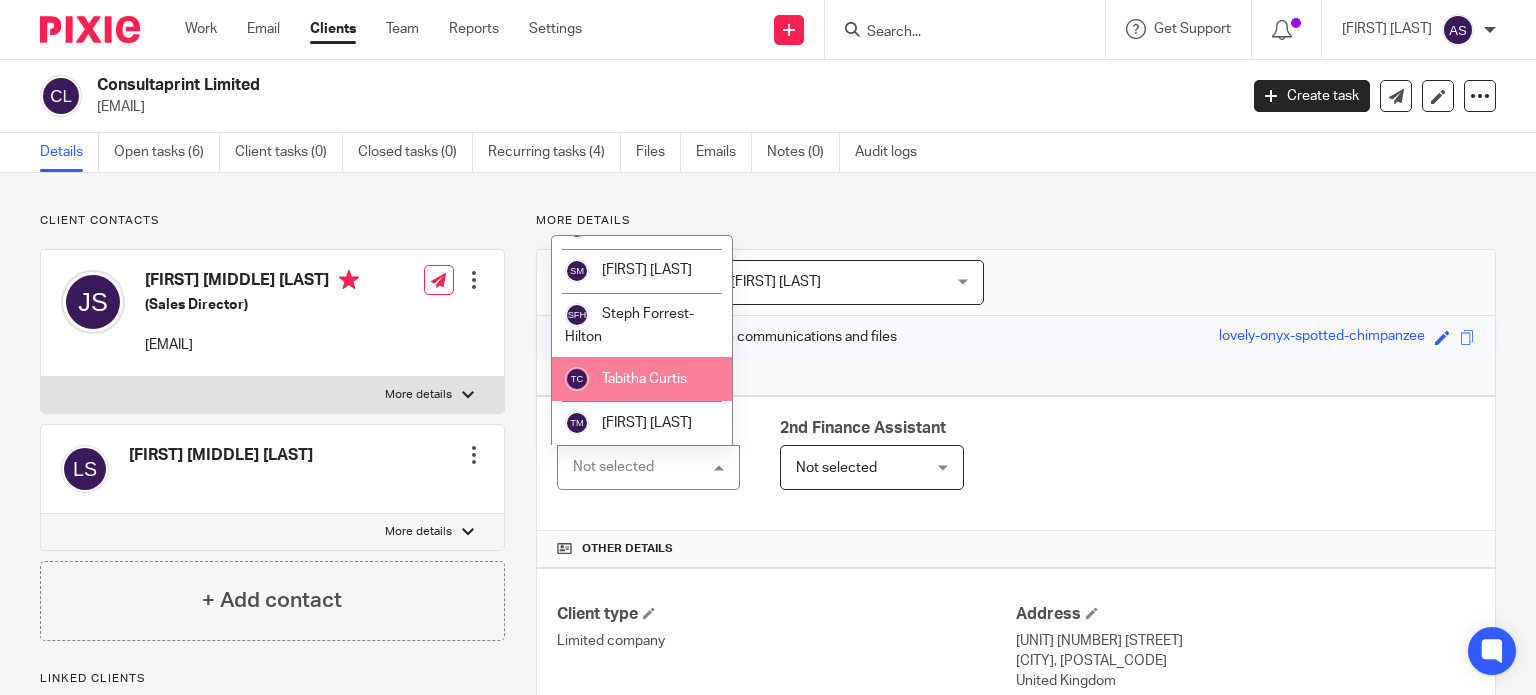 click on "Tabitha Curtis" at bounding box center [644, 379] 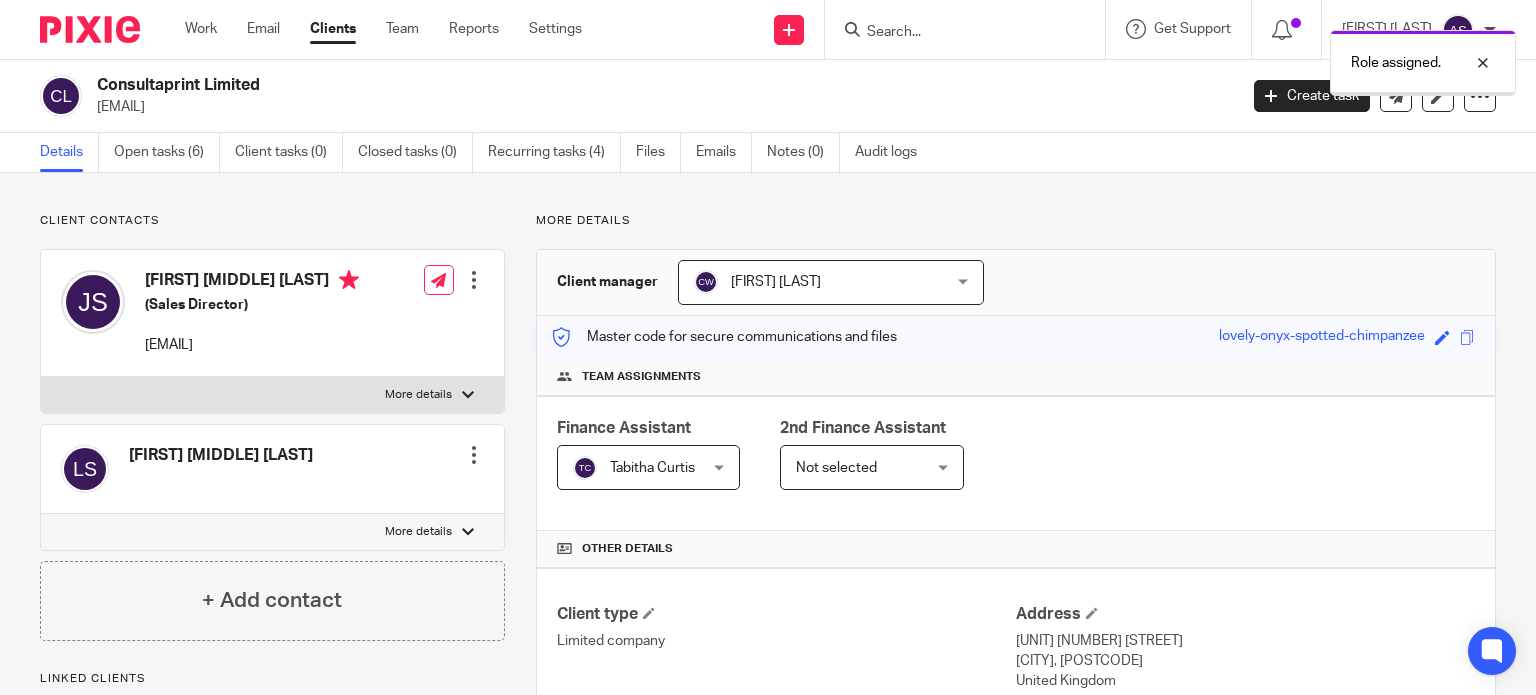 scroll, scrollTop: 0, scrollLeft: 0, axis: both 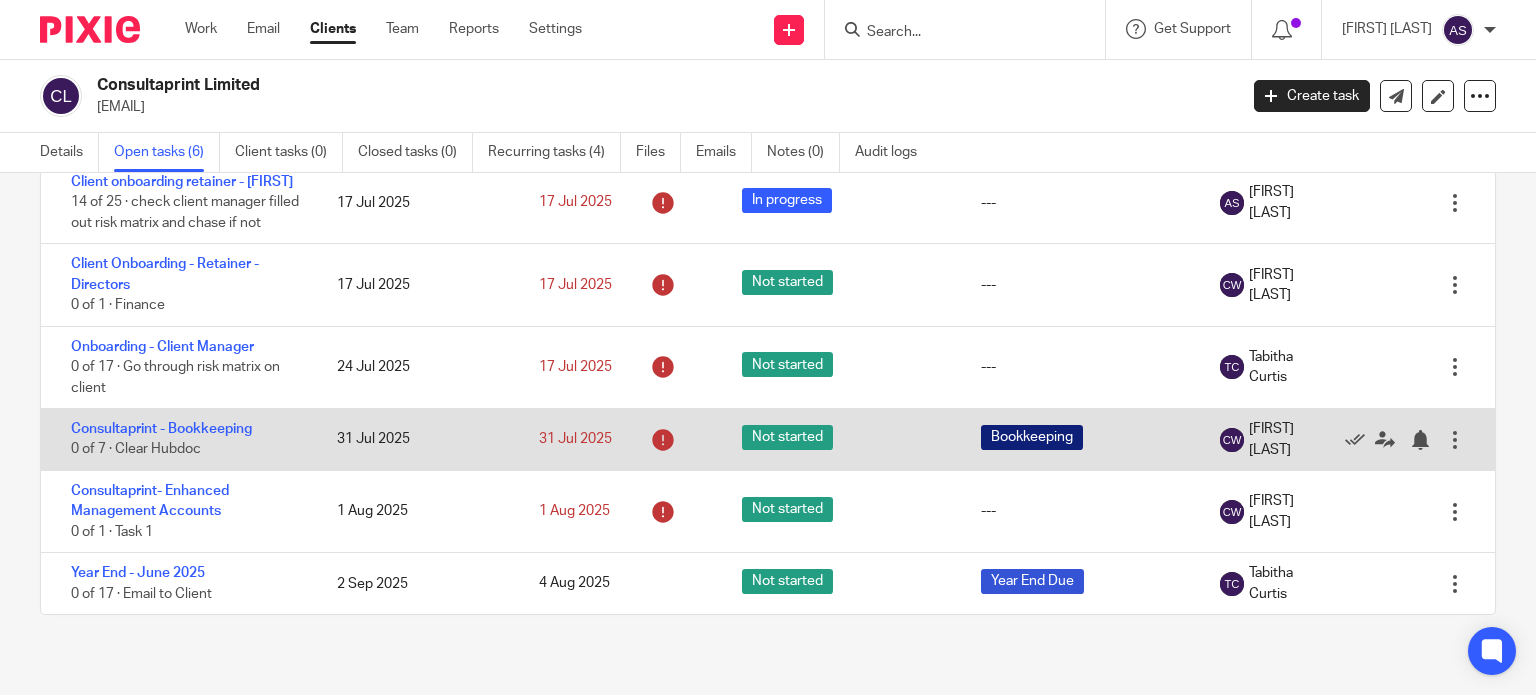 click at bounding box center [1455, 440] 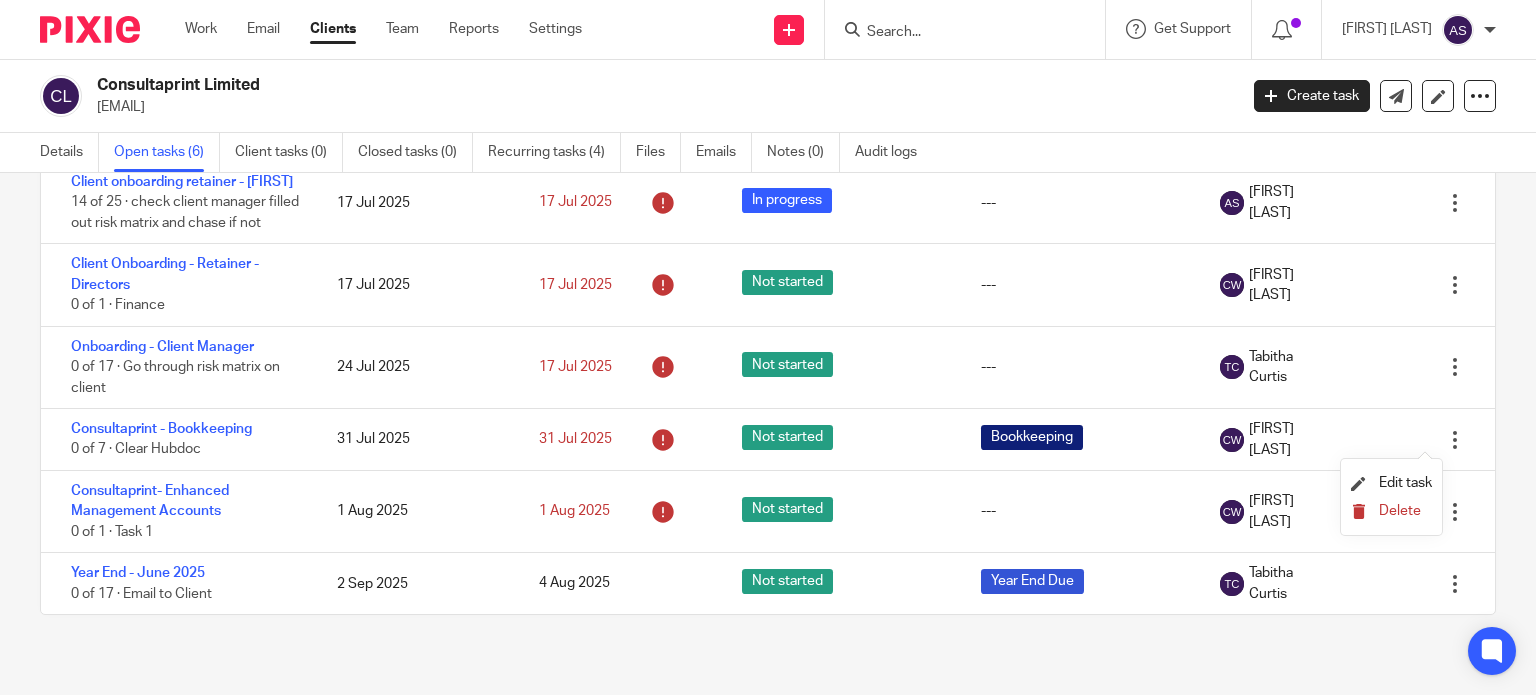 click on "Delete" at bounding box center (1391, 512) 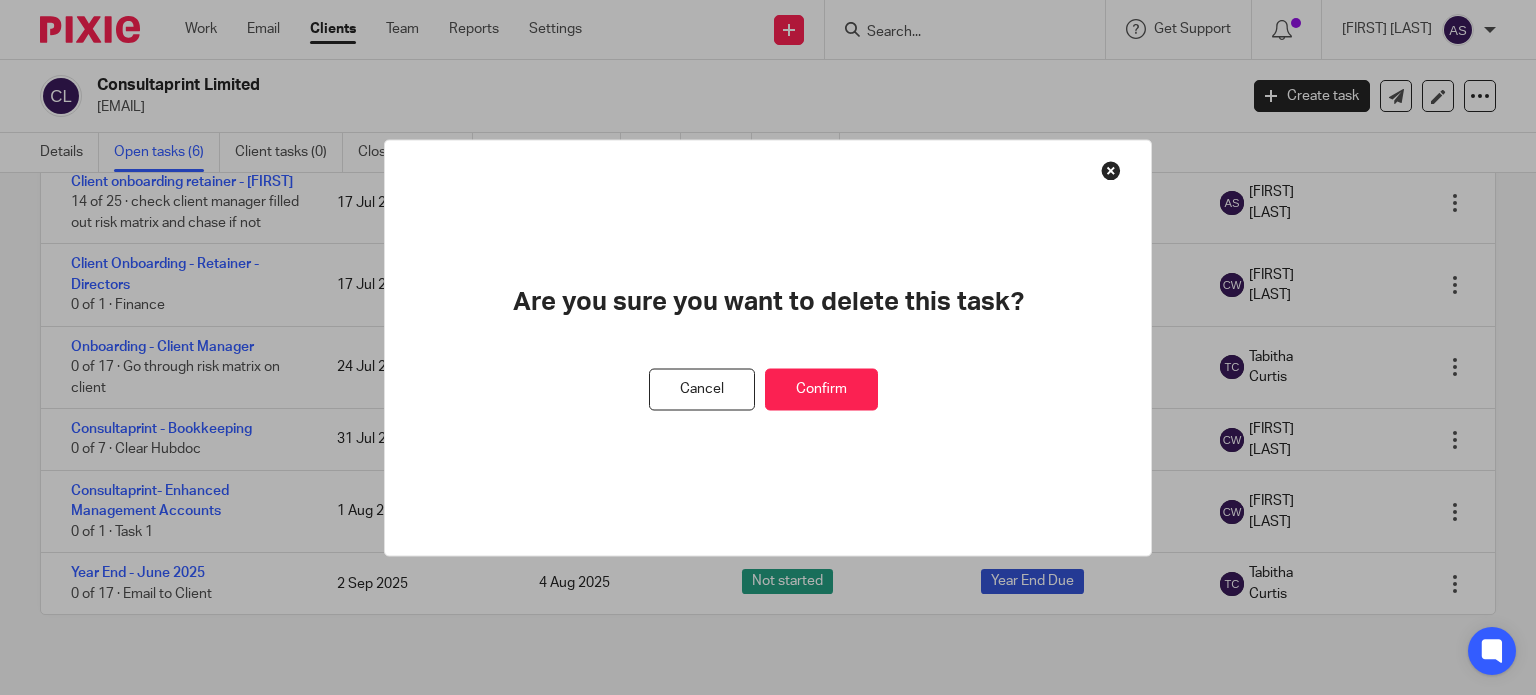 click on "Confirm" at bounding box center (821, 389) 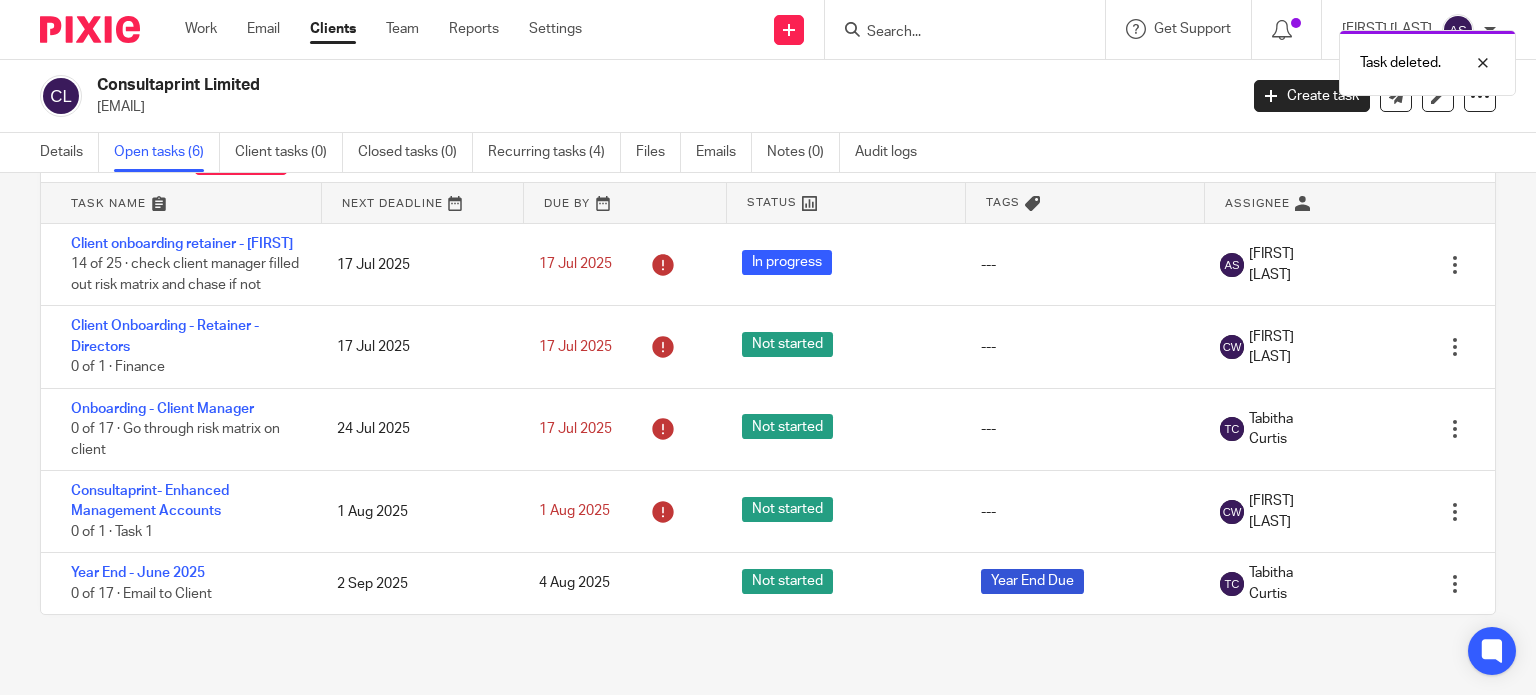 scroll, scrollTop: 92, scrollLeft: 0, axis: vertical 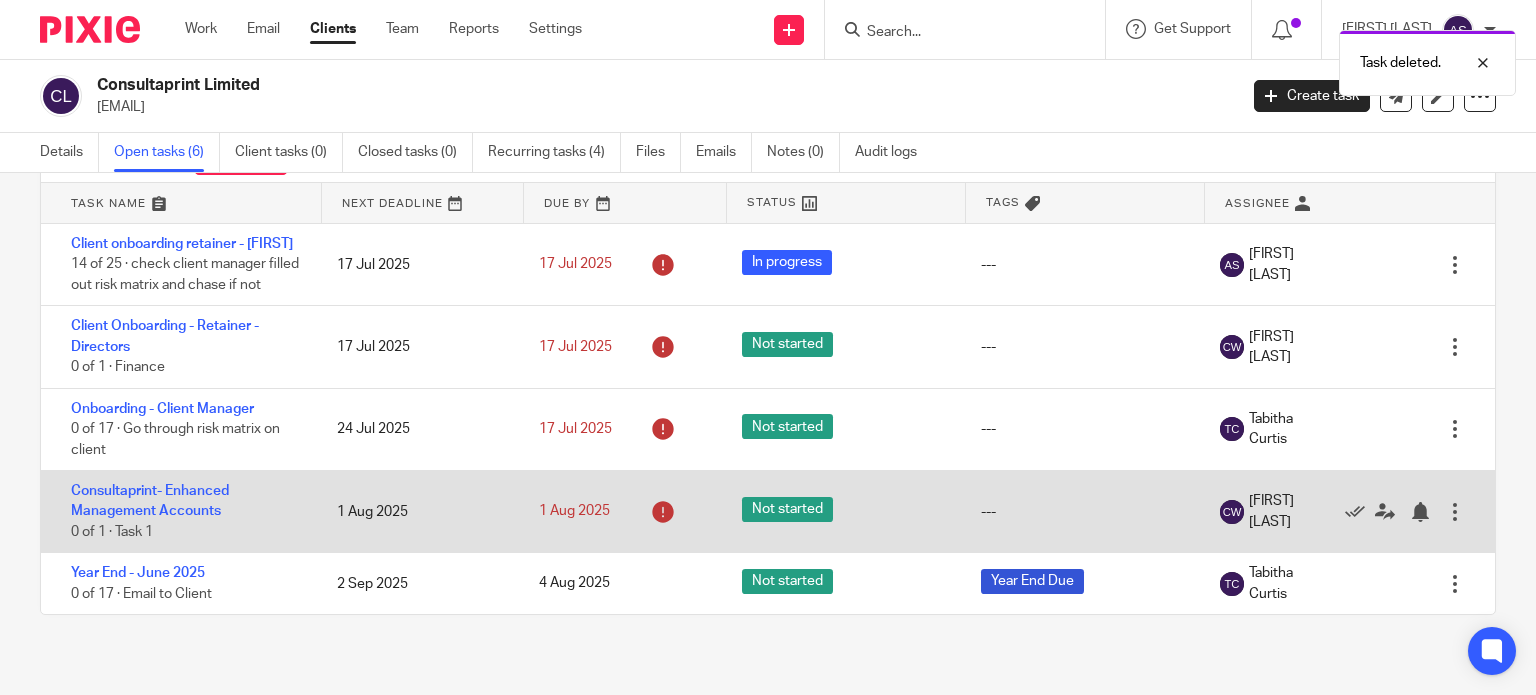 click at bounding box center [1455, 512] 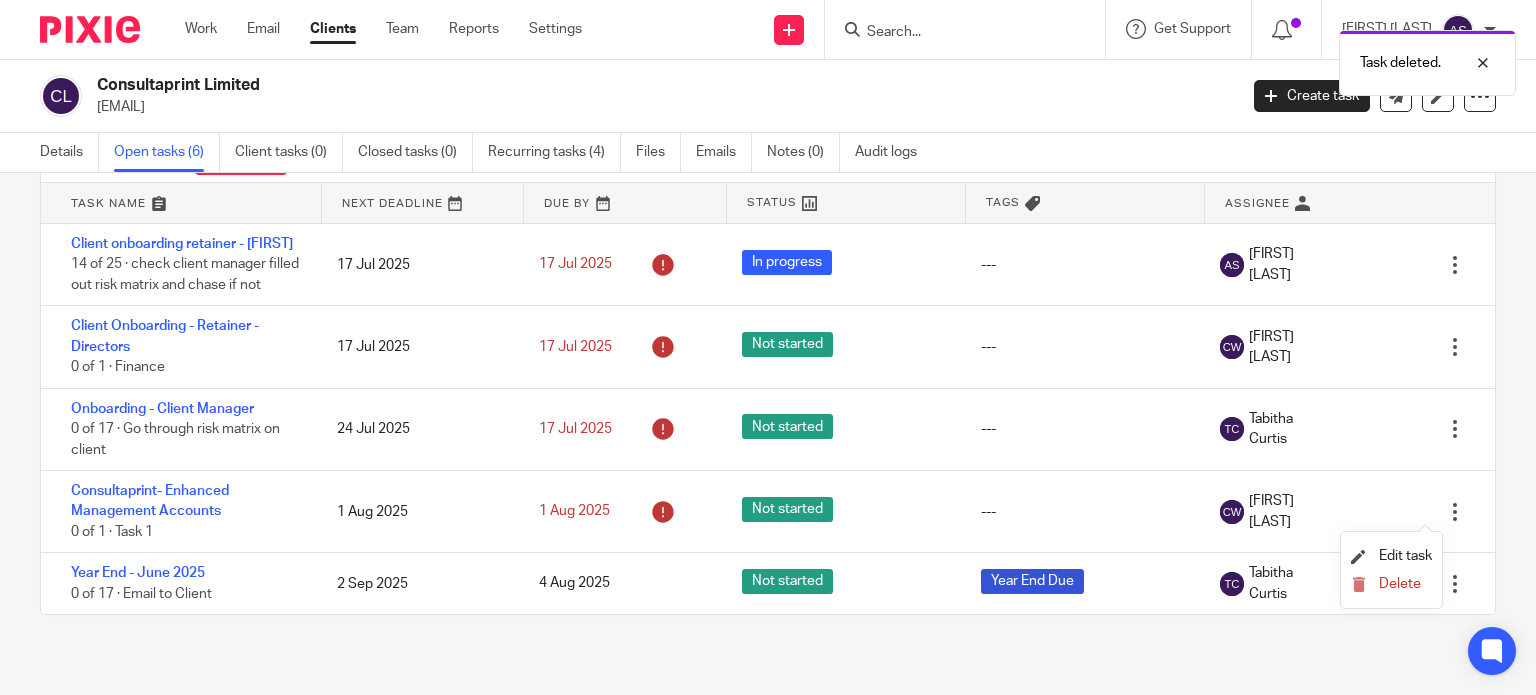 click on "Delete" at bounding box center (1391, 585) 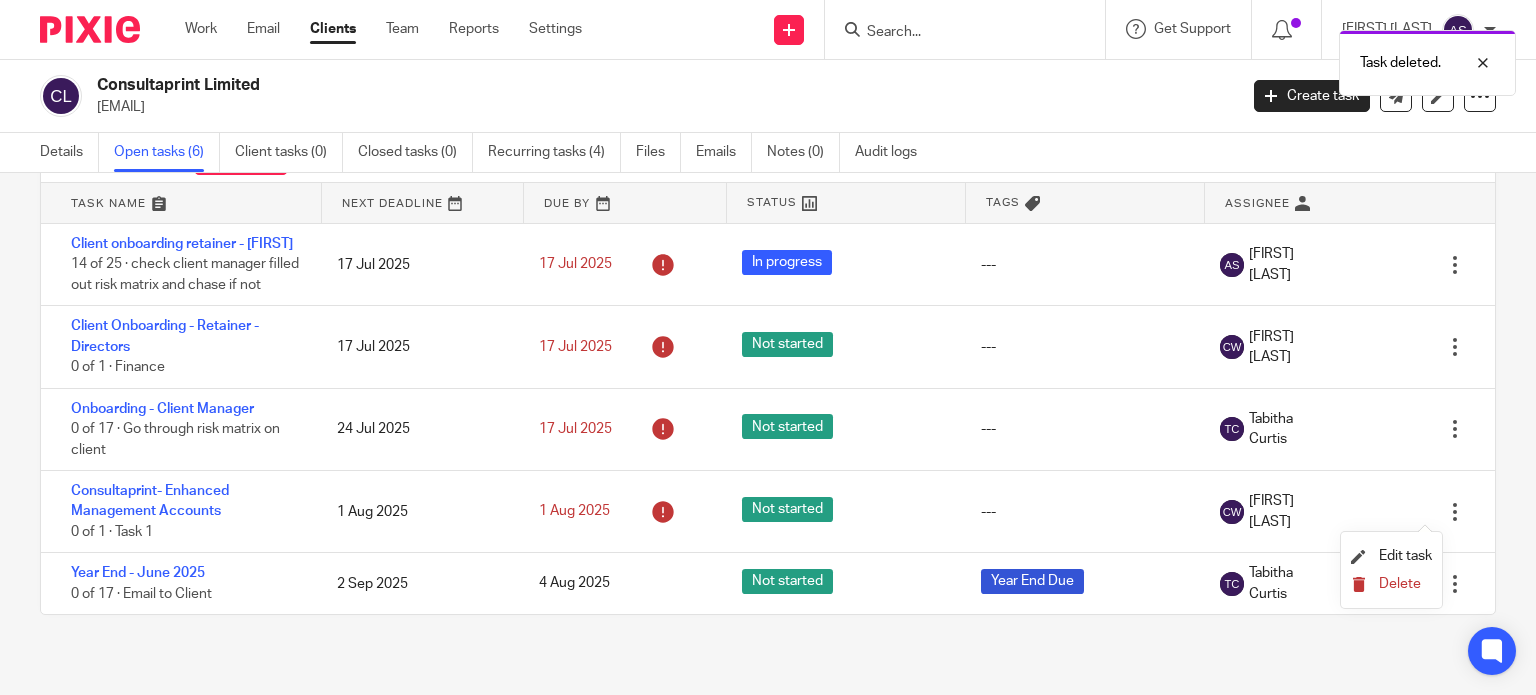 click on "Delete" at bounding box center (1400, 584) 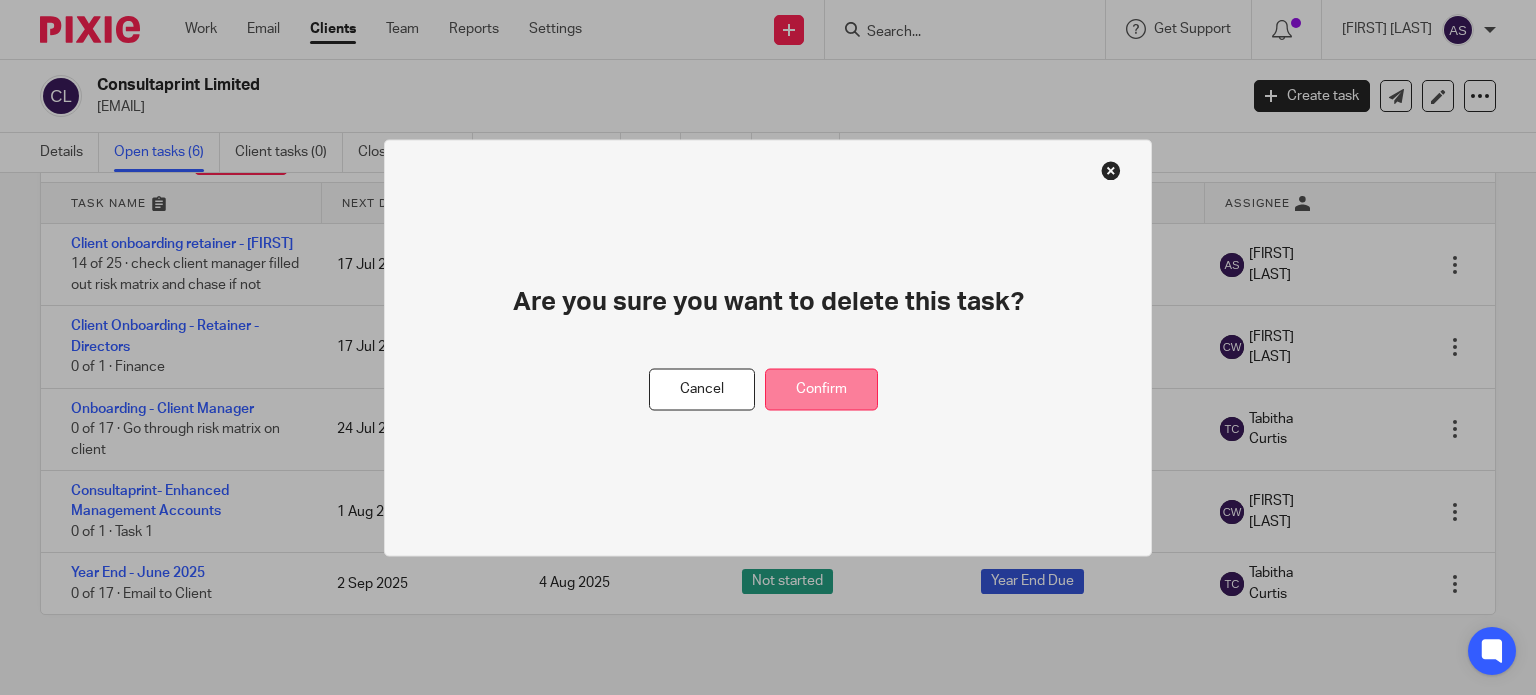 click on "Confirm" at bounding box center [821, 389] 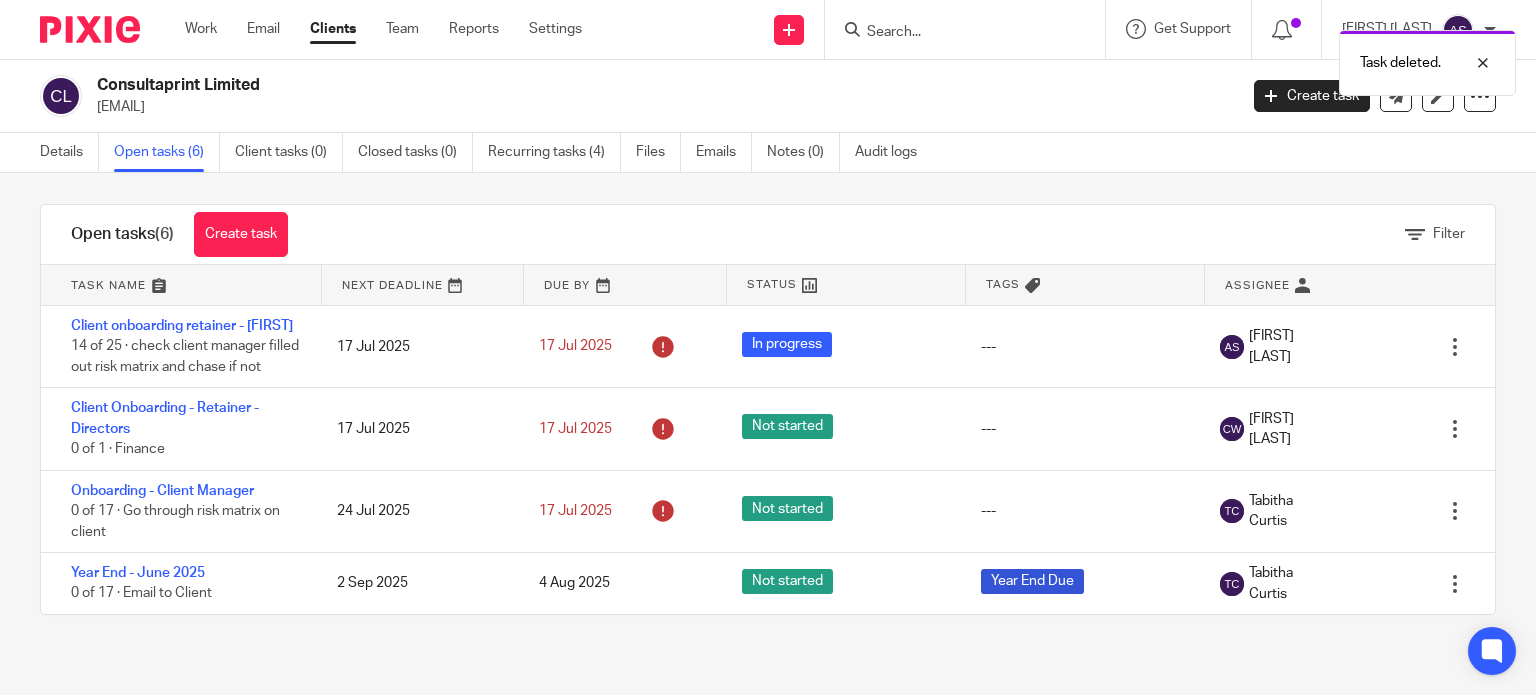 scroll, scrollTop: 9, scrollLeft: 0, axis: vertical 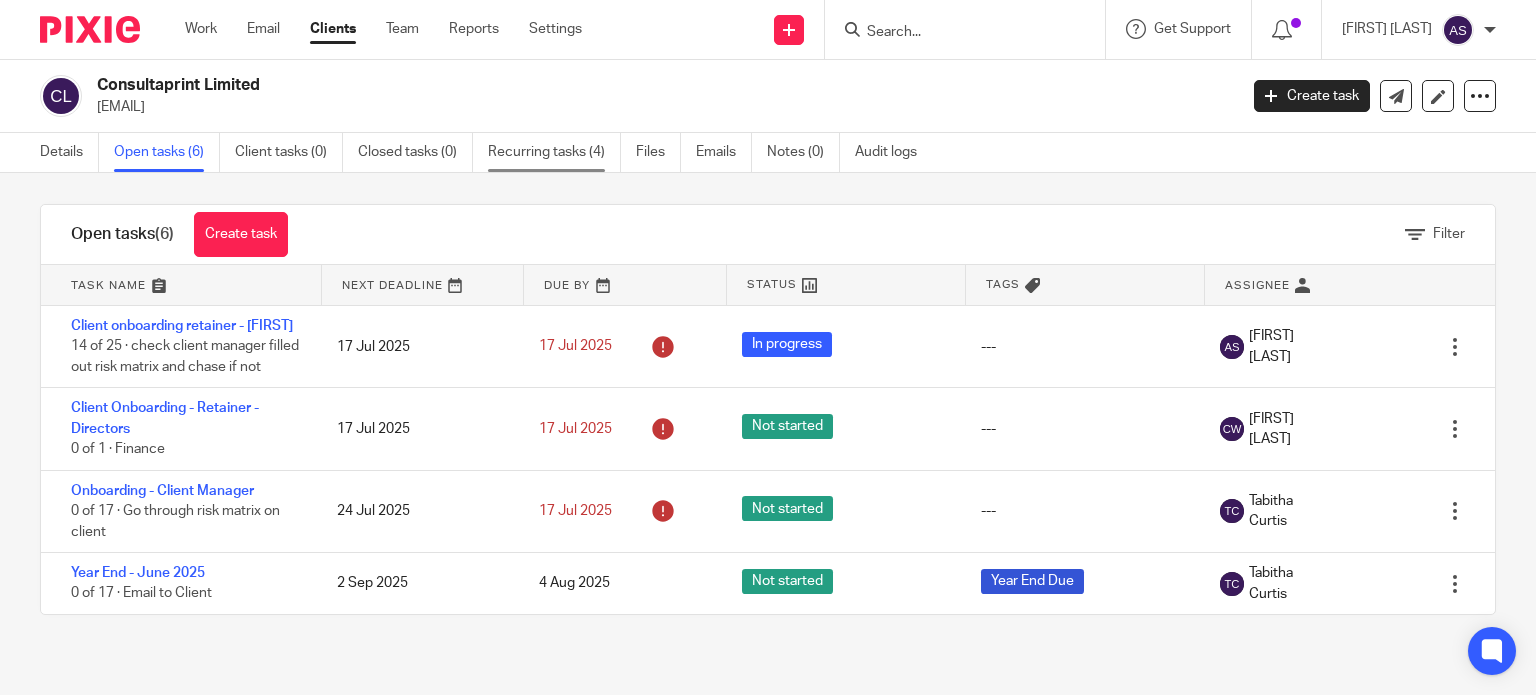 click on "Recurring tasks (4)" at bounding box center (554, 152) 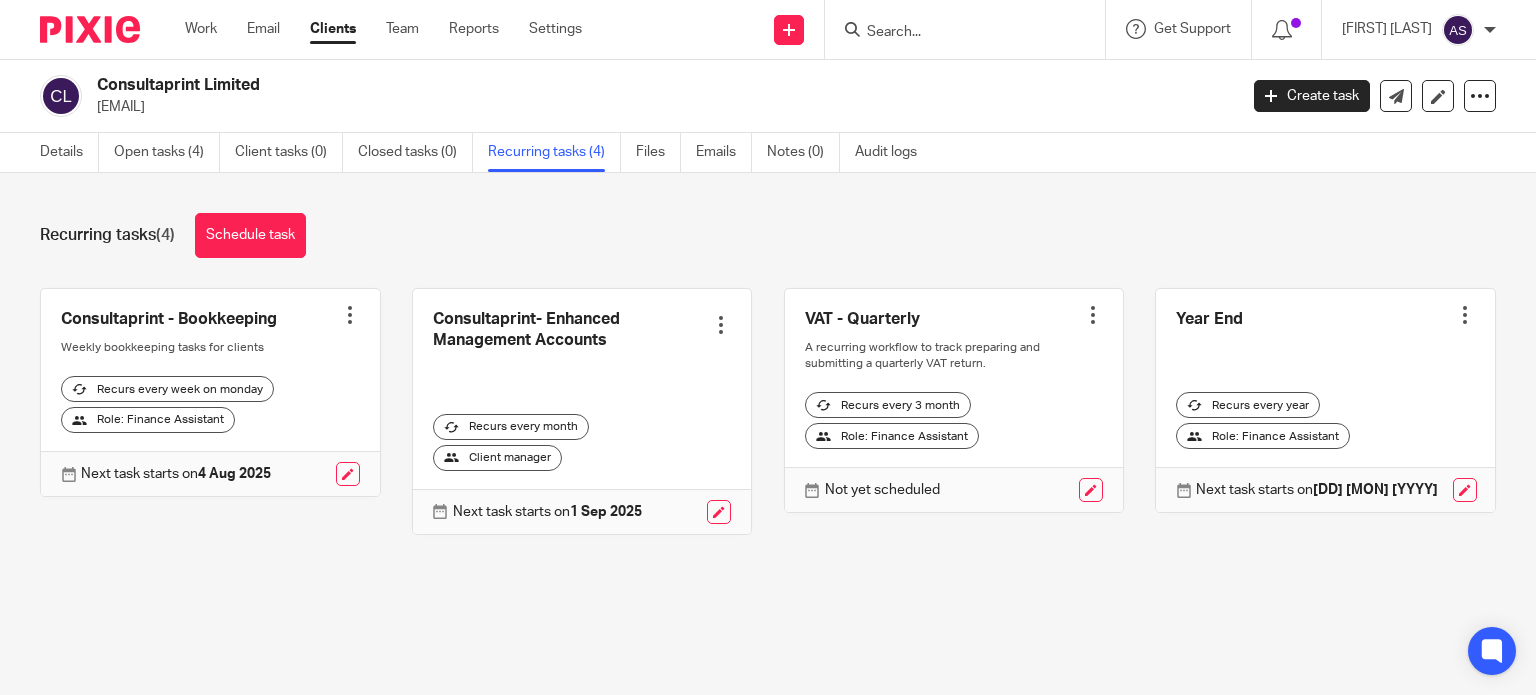 scroll, scrollTop: 0, scrollLeft: 0, axis: both 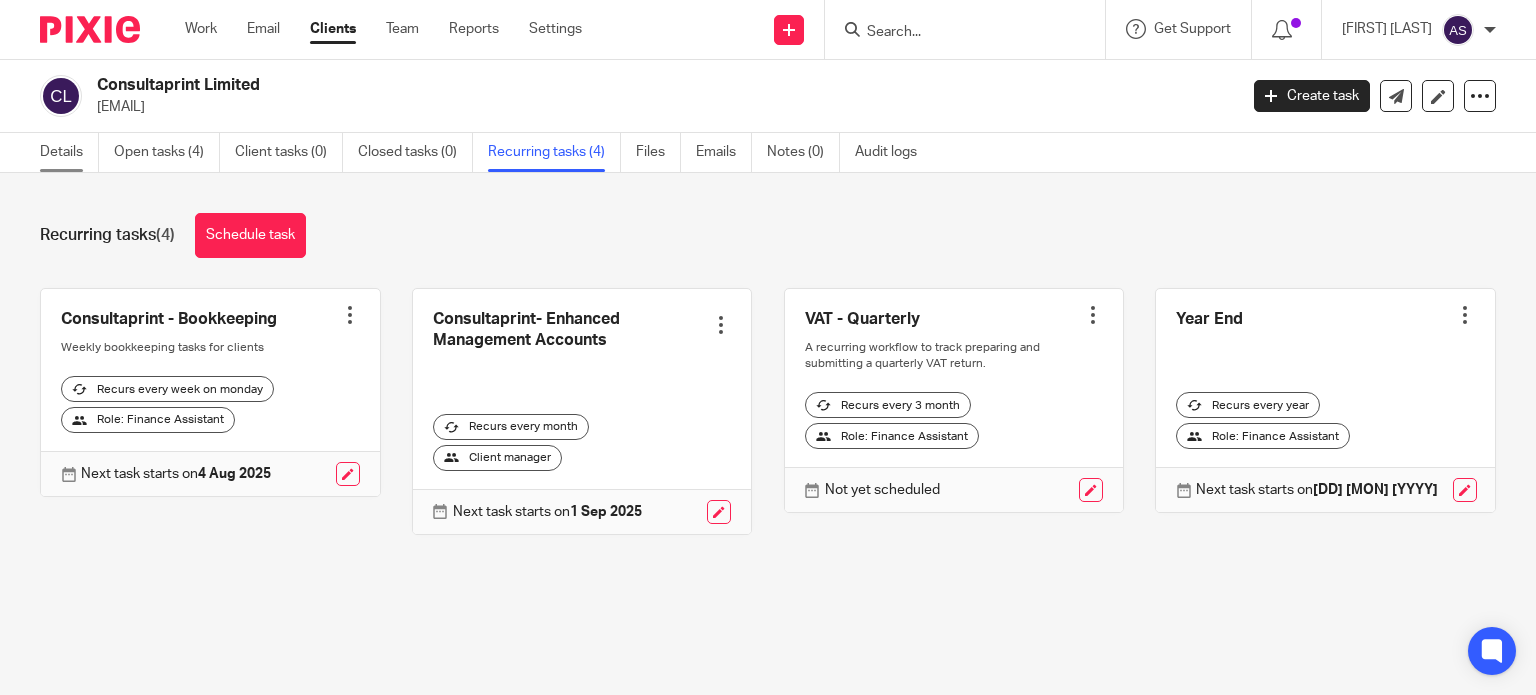 click on "Details" at bounding box center (69, 152) 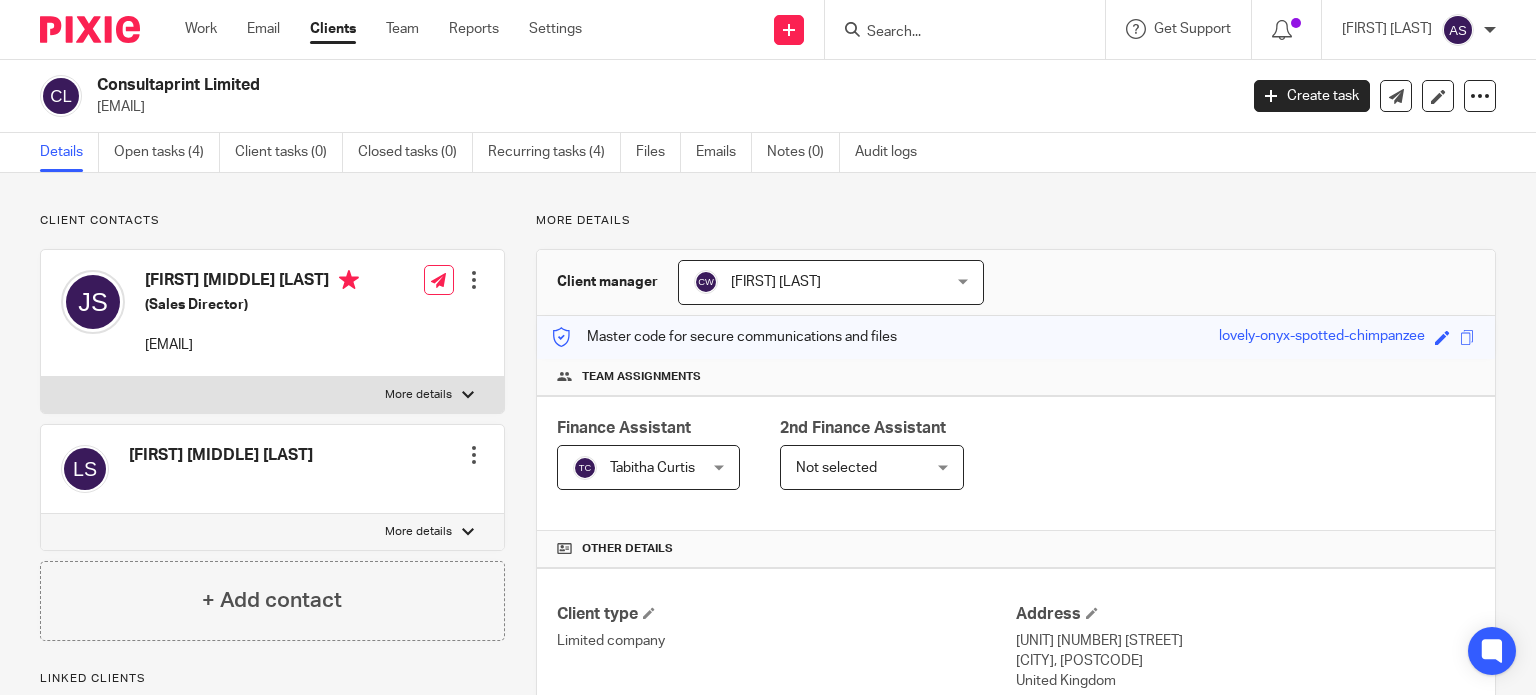 scroll, scrollTop: 0, scrollLeft: 0, axis: both 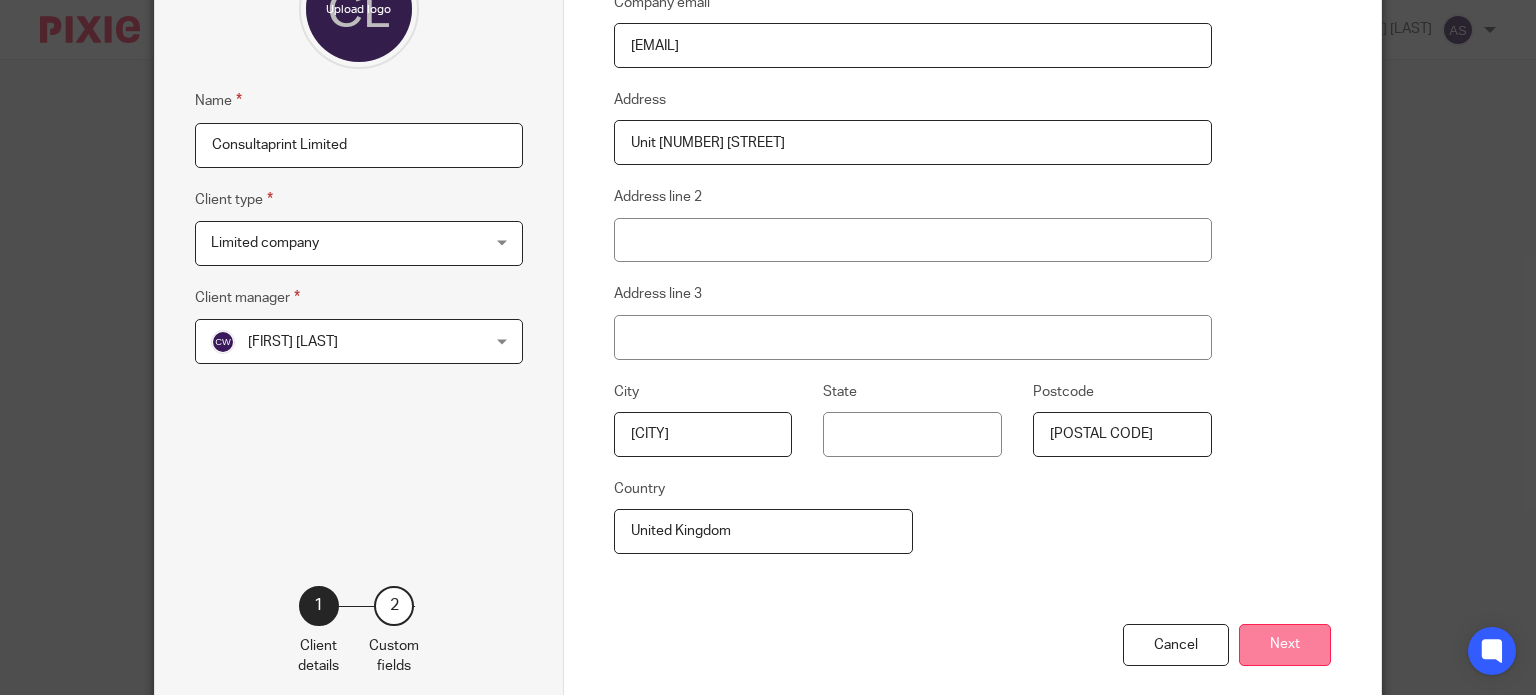 click on "Next" at bounding box center (1285, 645) 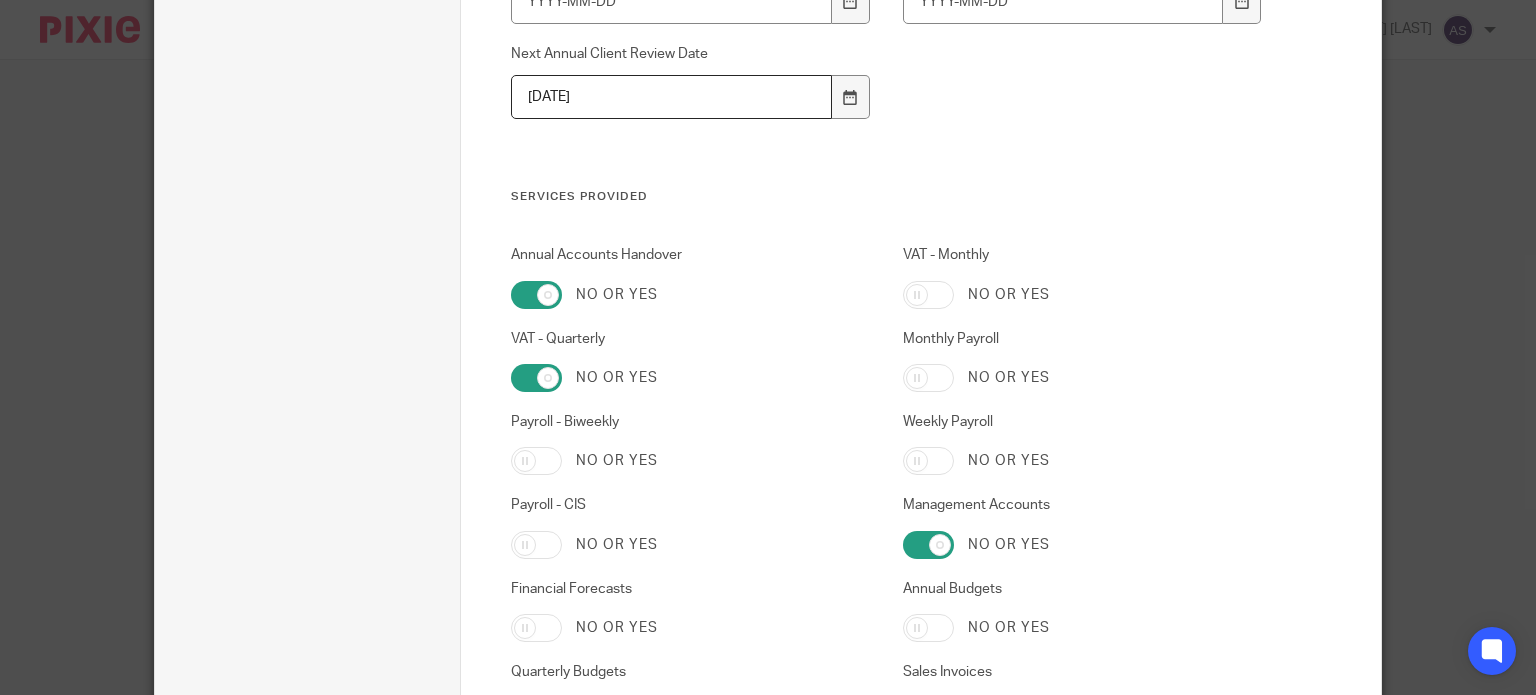 scroll, scrollTop: 1331, scrollLeft: 0, axis: vertical 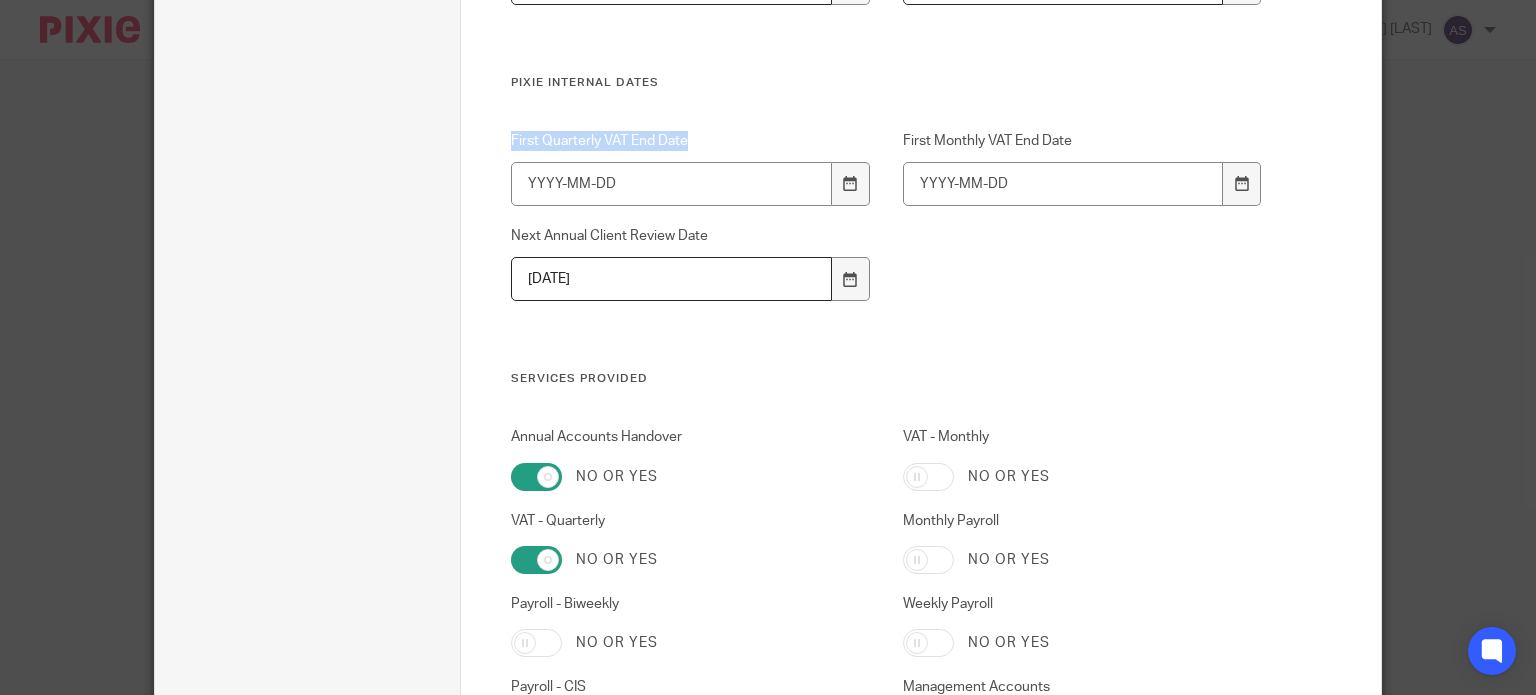 drag, startPoint x: 711, startPoint y: 132, endPoint x: 489, endPoint y: 136, distance: 222.03603 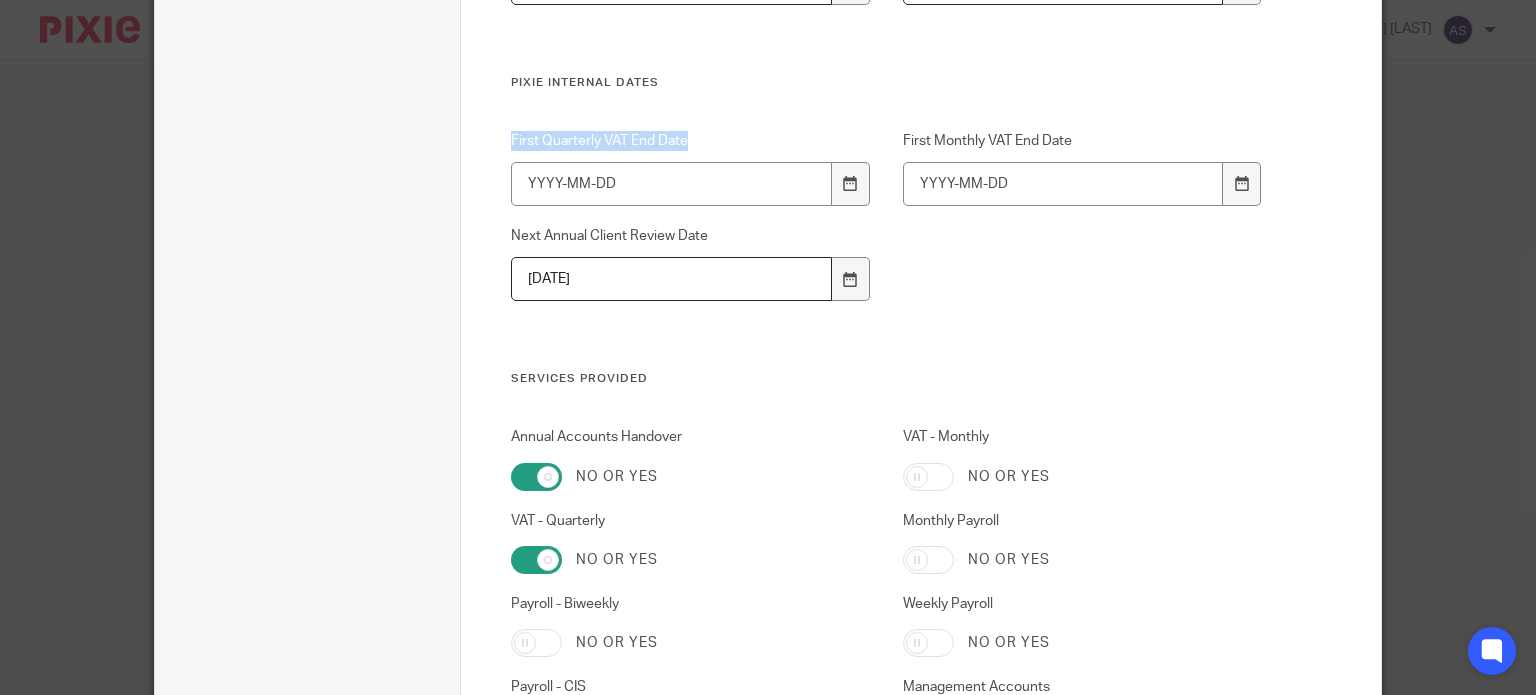 click on "First Quarterly VAT End Date" at bounding box center (675, 168) 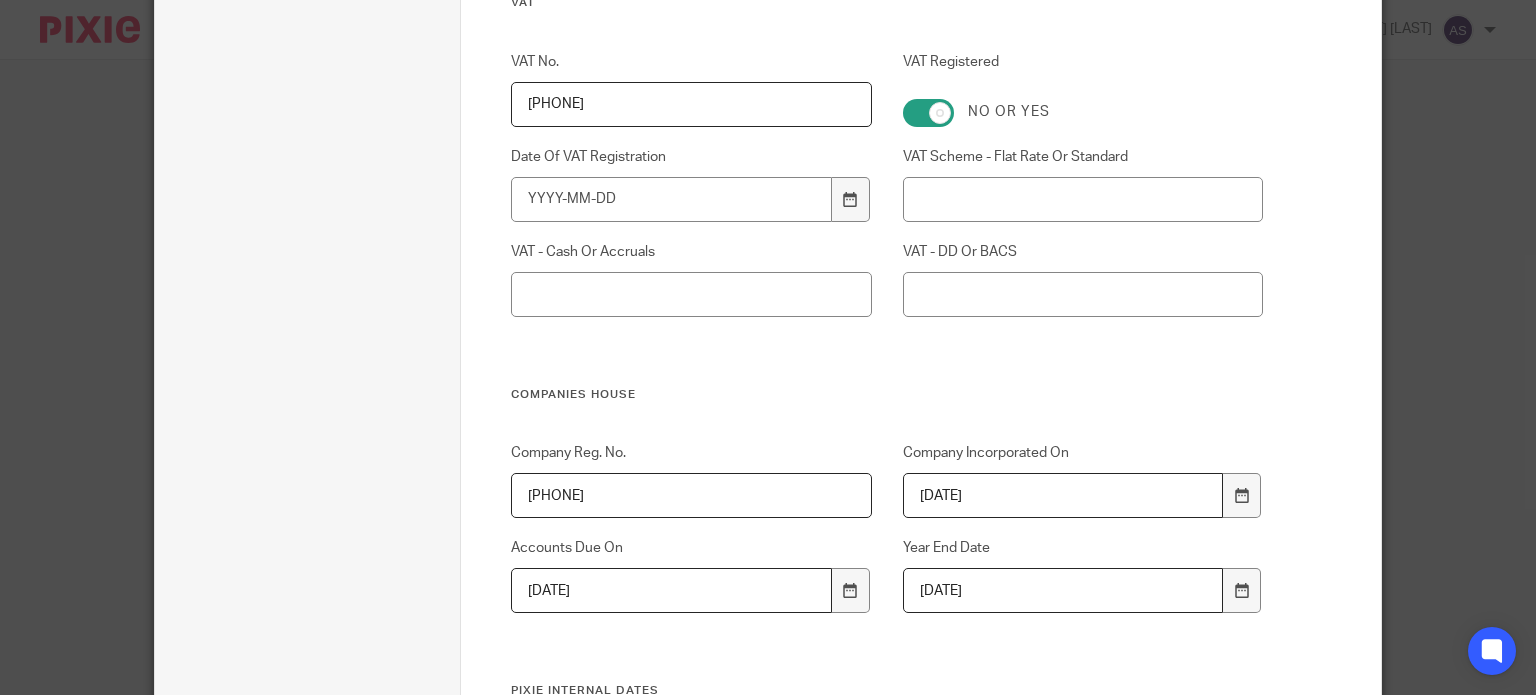 scroll, scrollTop: 115, scrollLeft: 0, axis: vertical 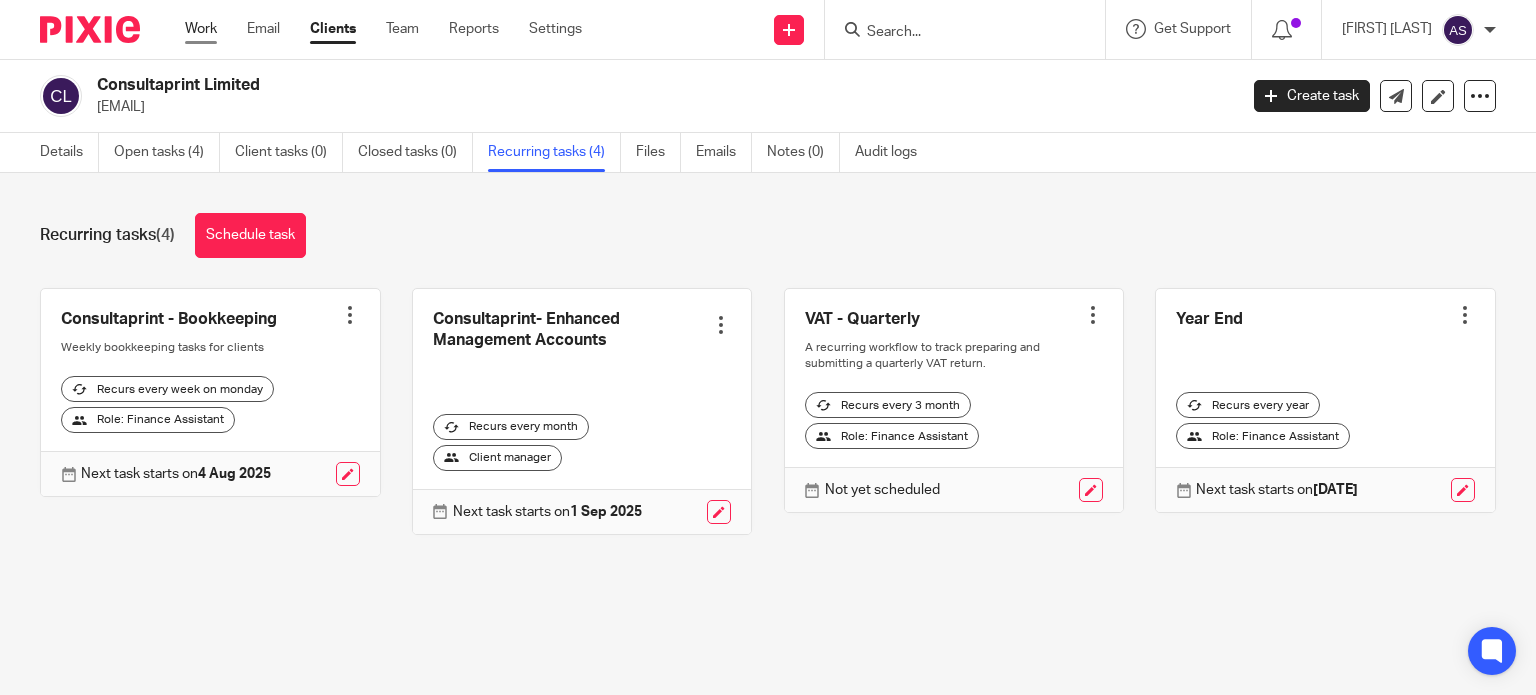 click on "Work" at bounding box center (201, 29) 